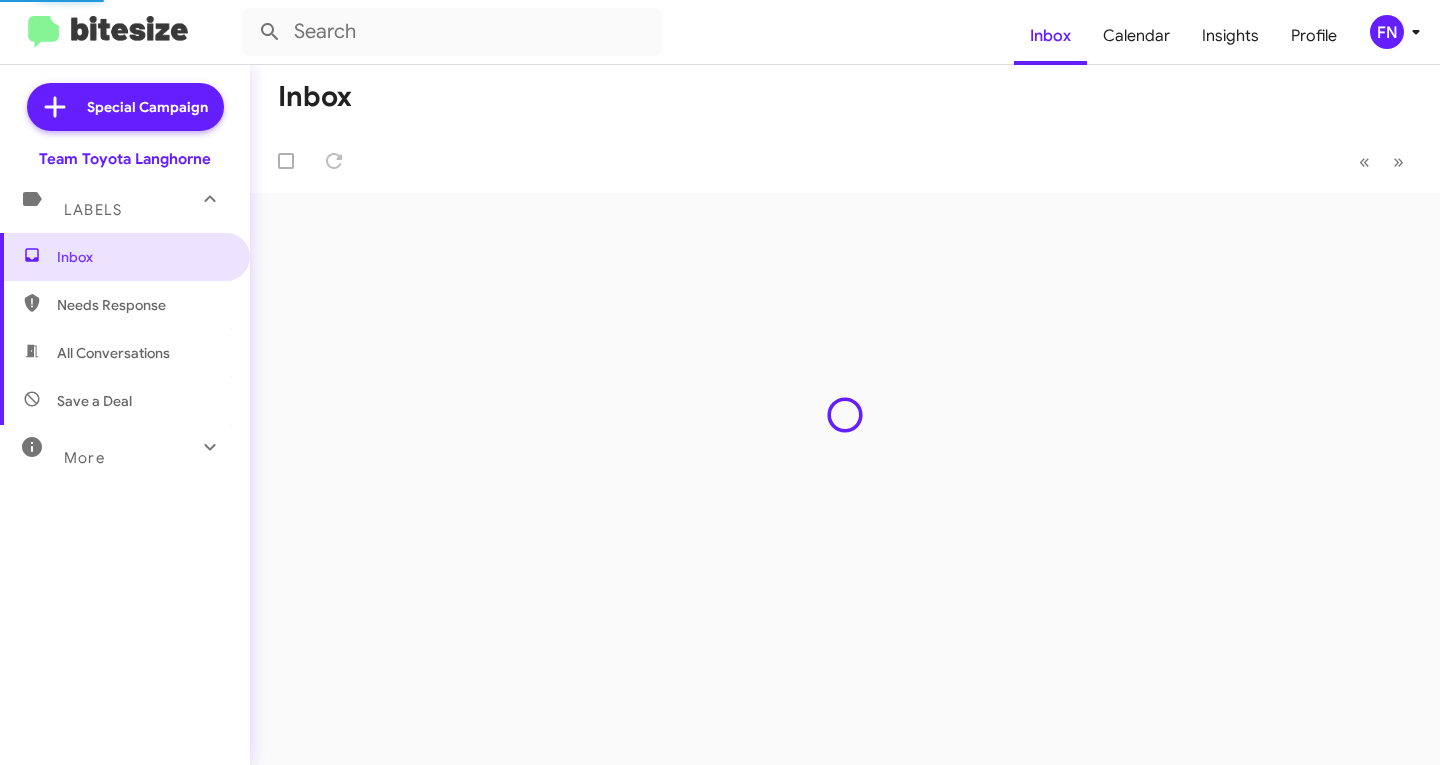scroll, scrollTop: 0, scrollLeft: 0, axis: both 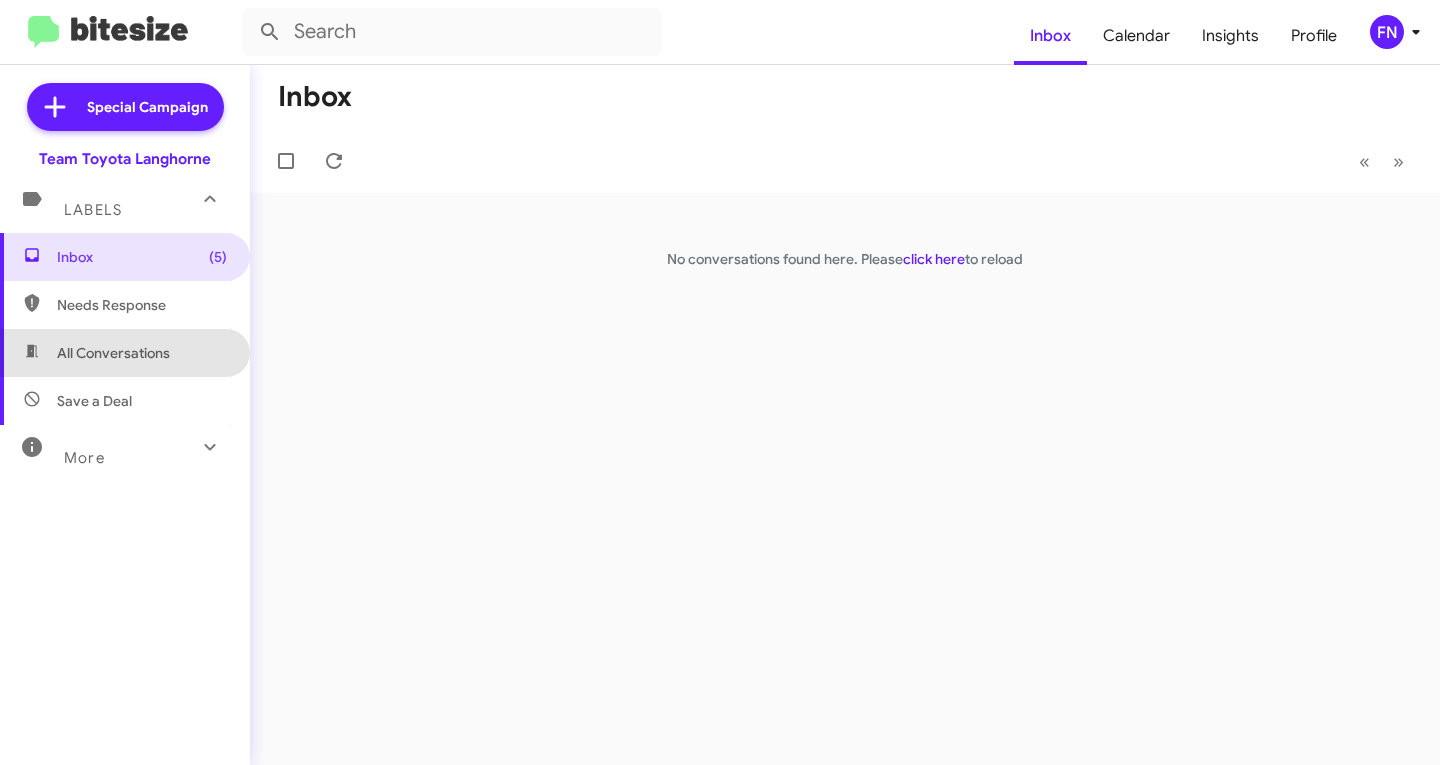 click on "All Conversations" at bounding box center [113, 353] 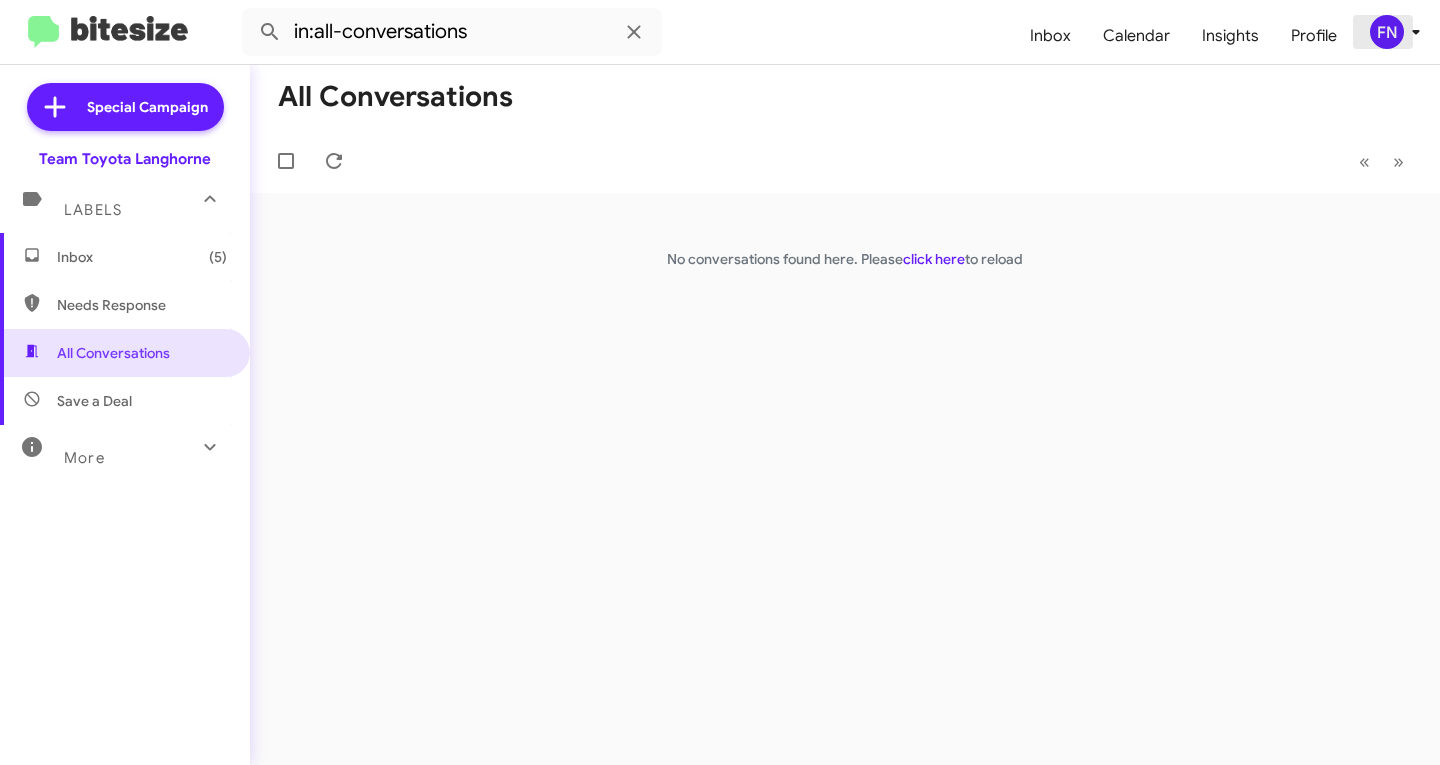 click on "FN" 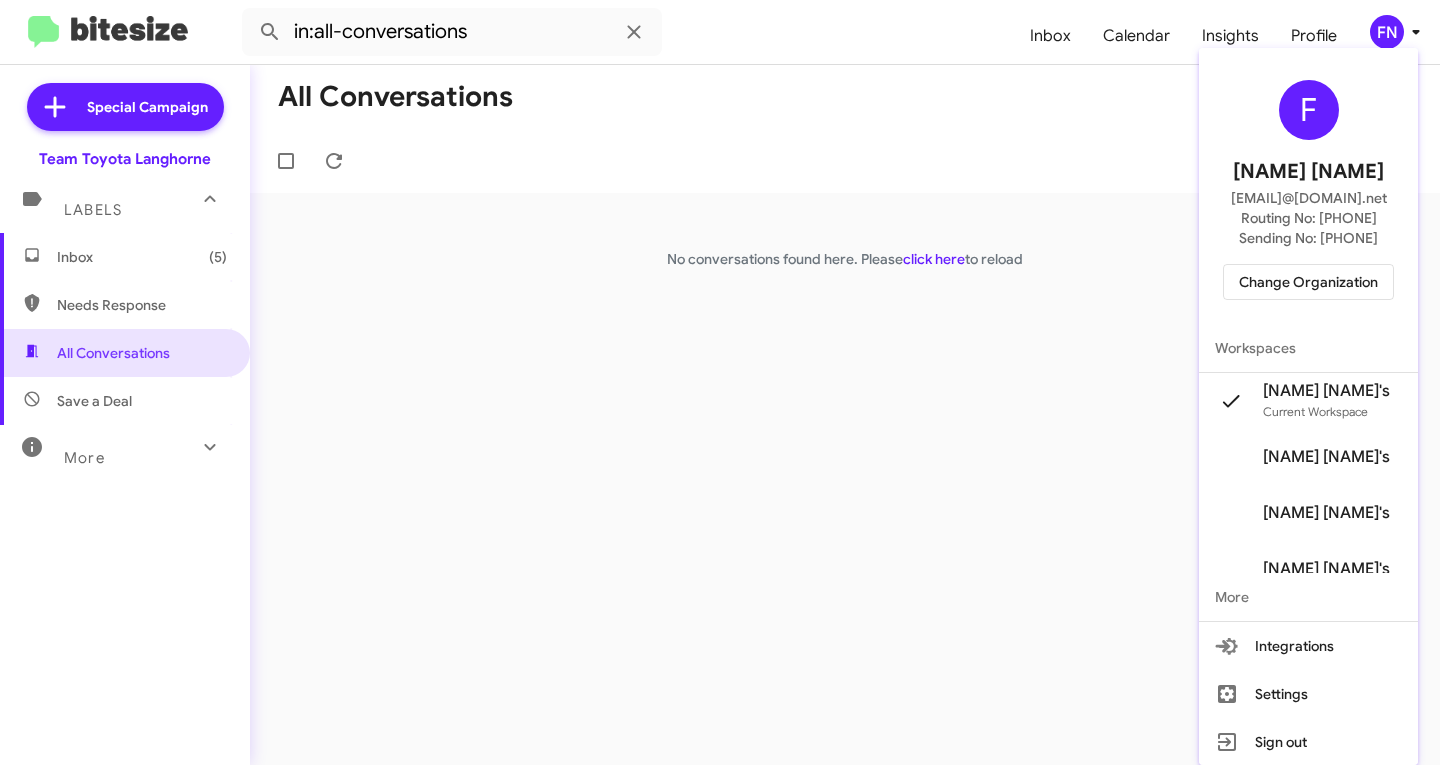 click on "Change Organization" at bounding box center [1308, 282] 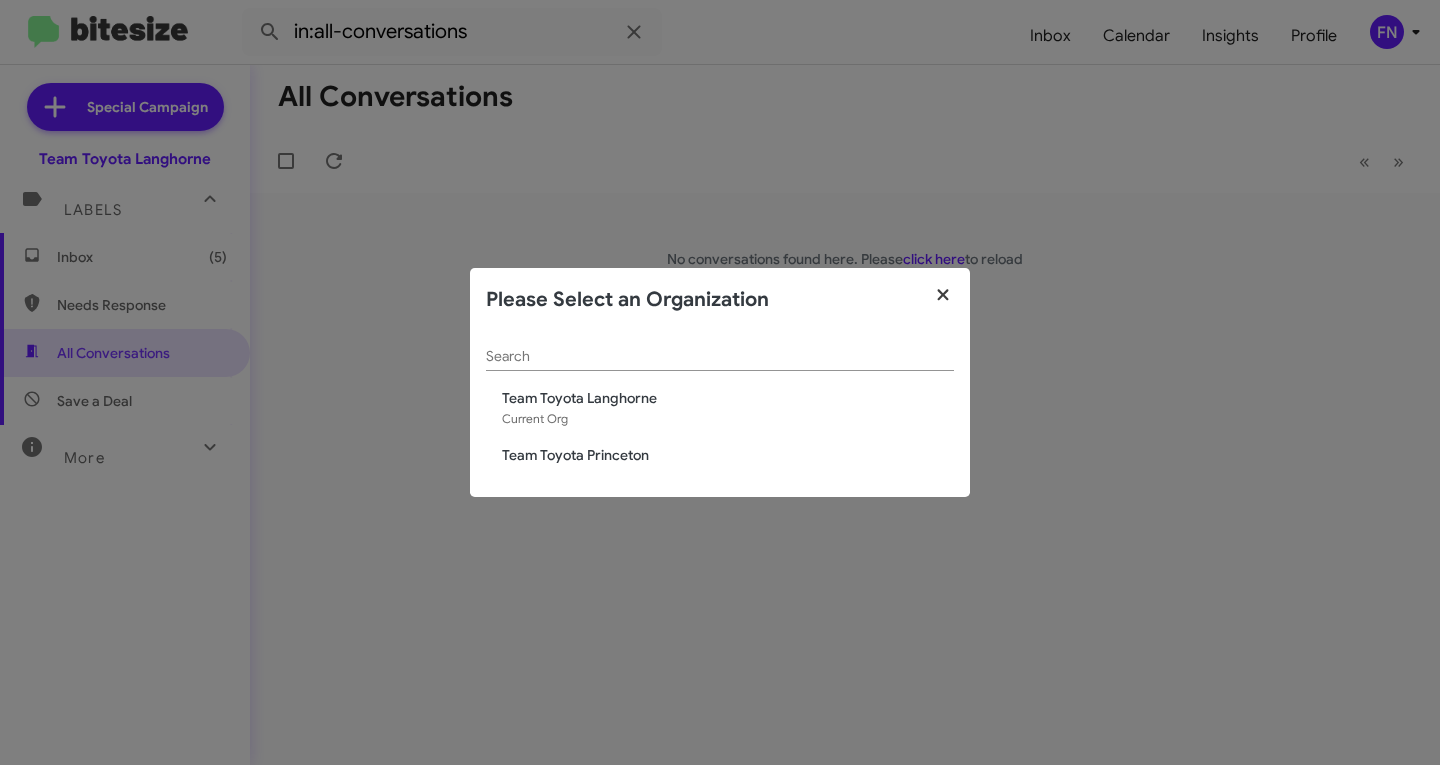 click 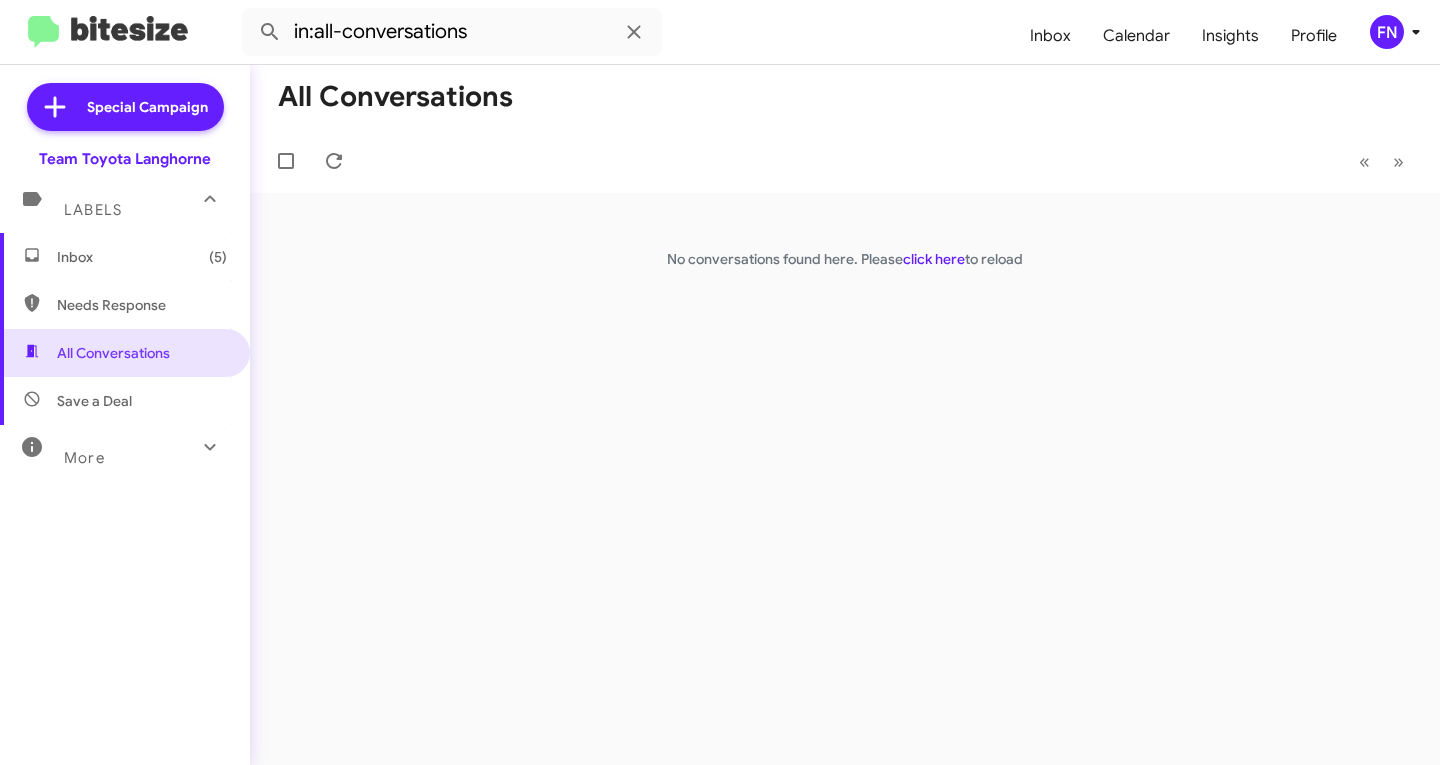 click on "FN" 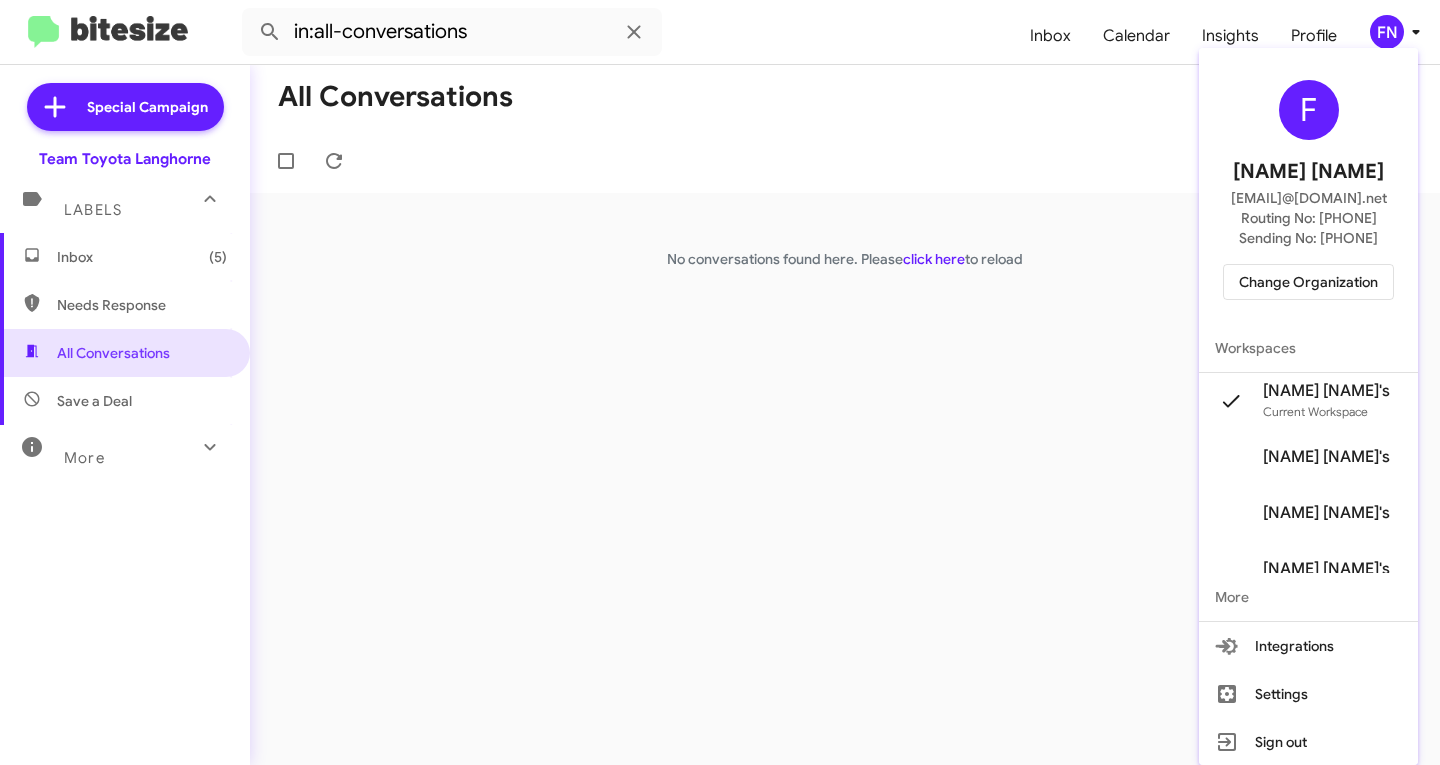 click on "Felicia Nazario's" at bounding box center [1308, 457] 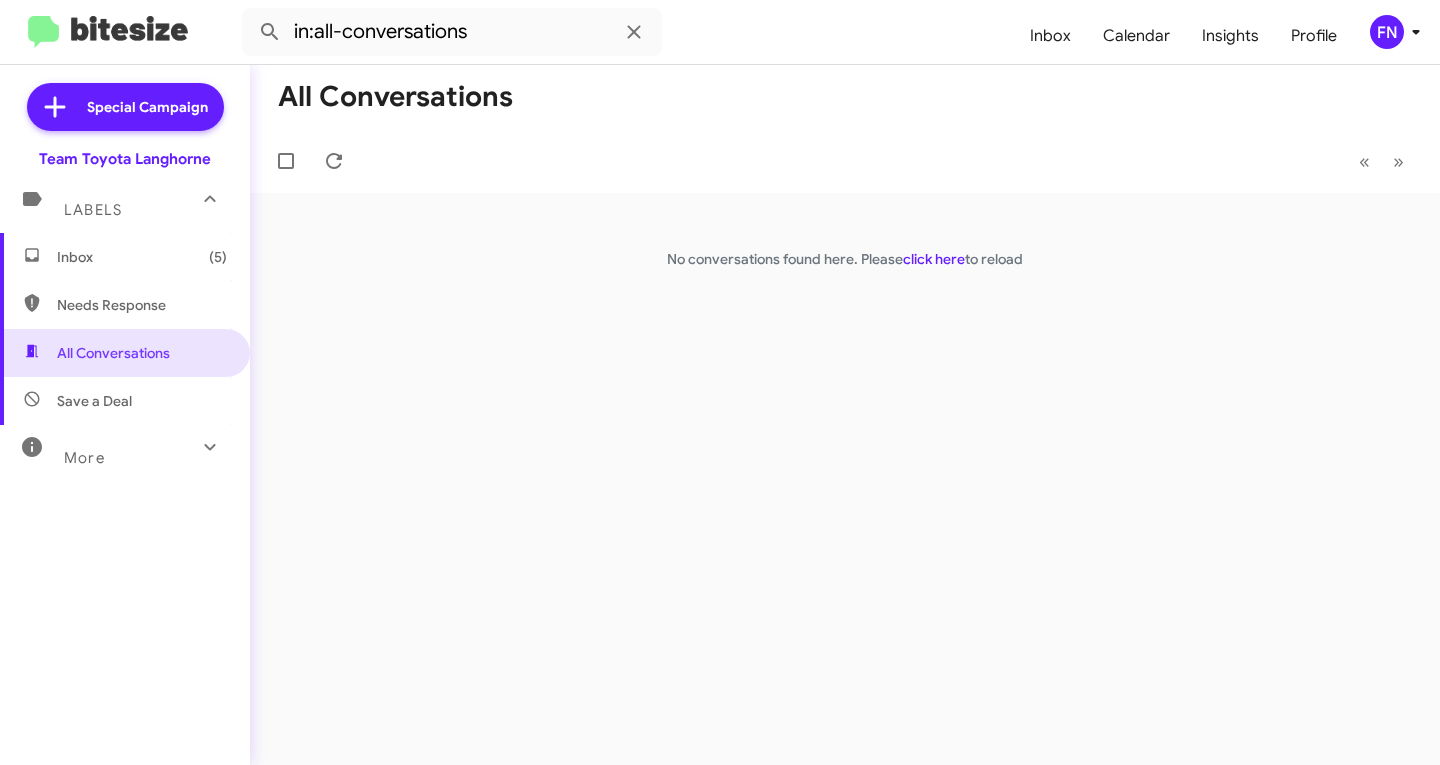 type 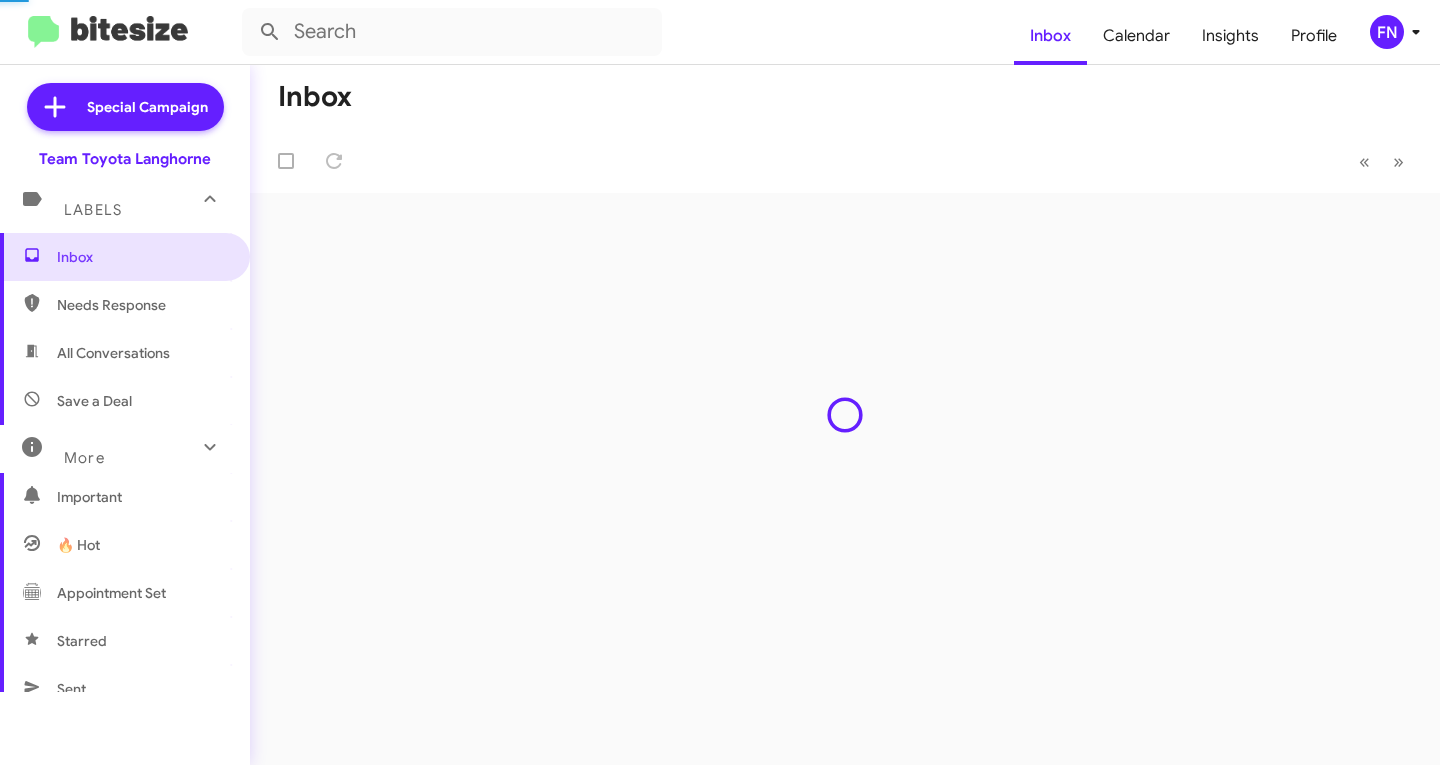 scroll, scrollTop: 0, scrollLeft: 0, axis: both 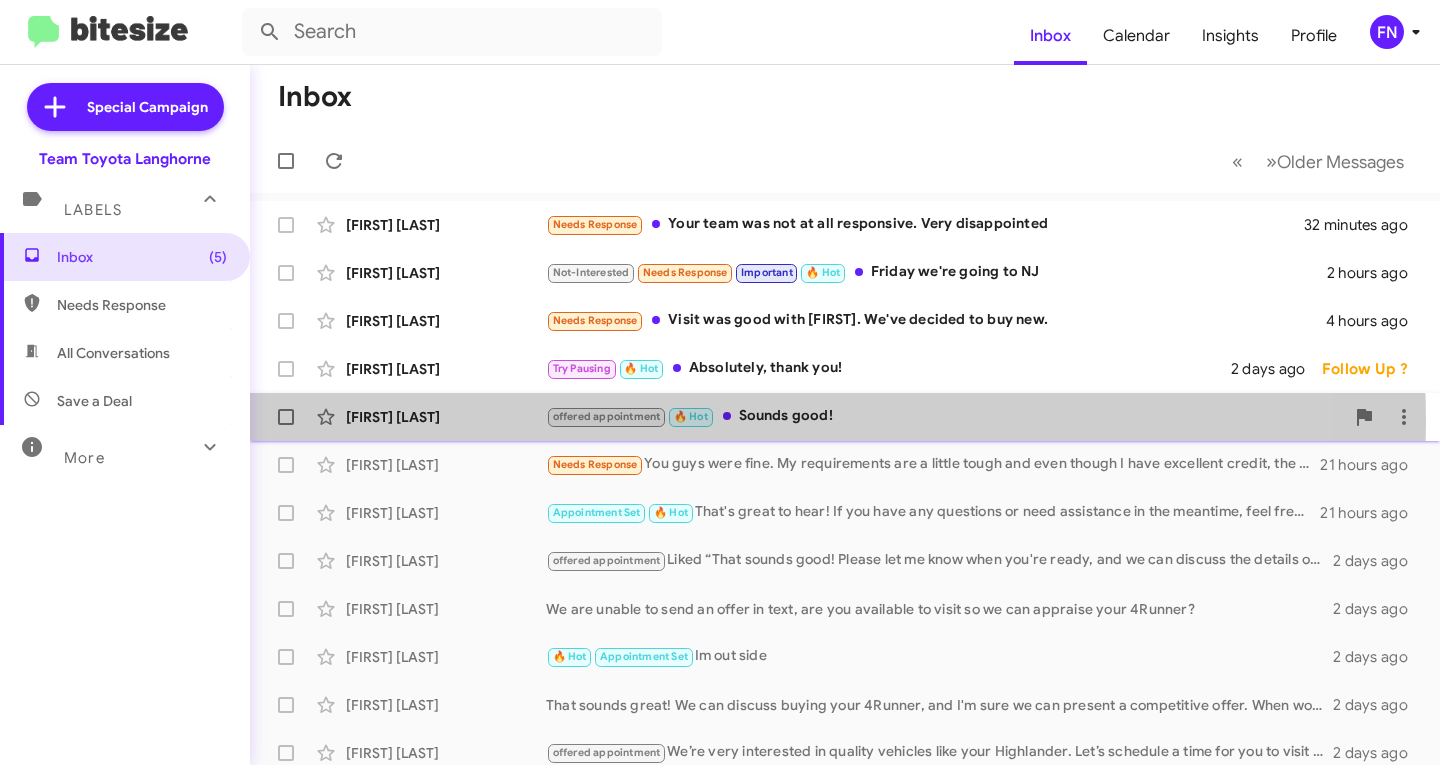 click on "[FIRST] [LAST]" 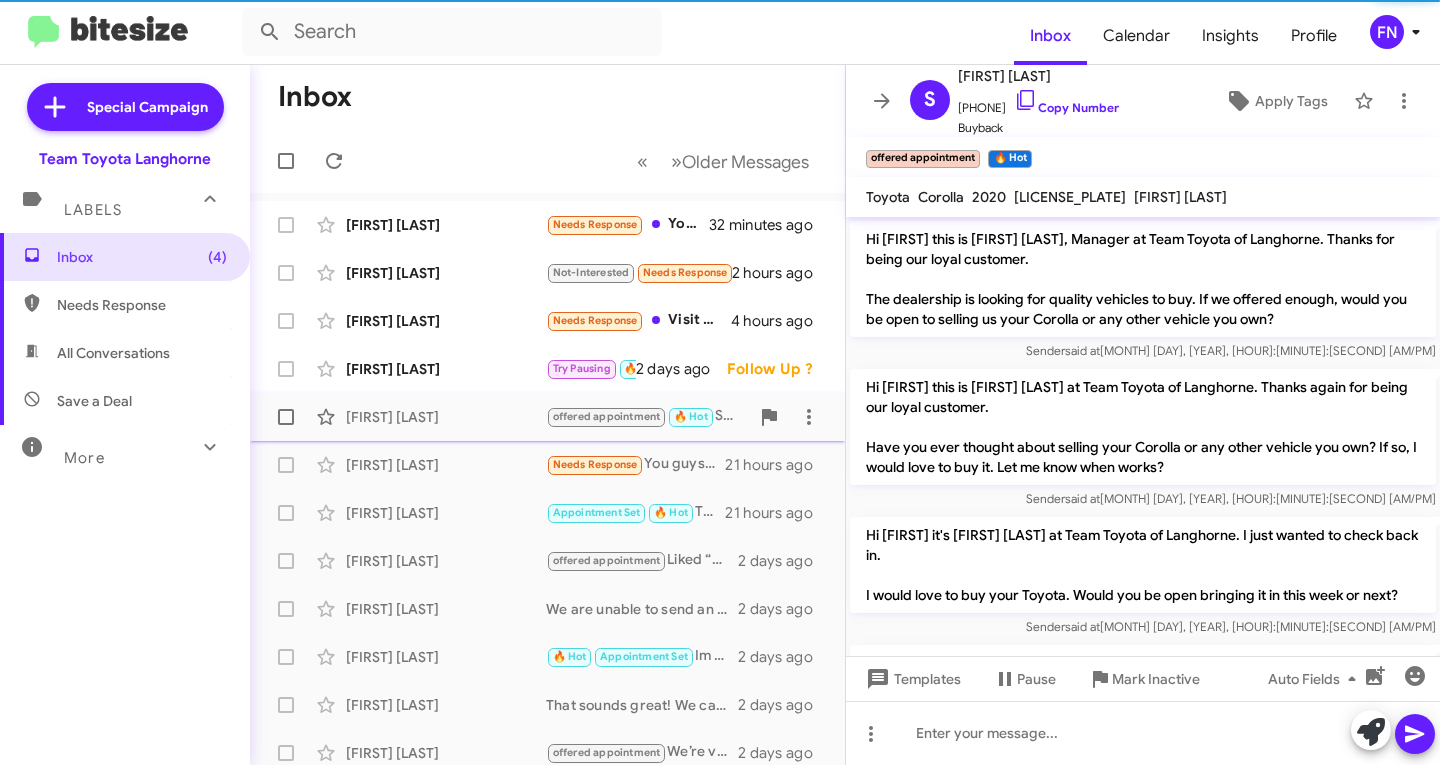 scroll, scrollTop: 560, scrollLeft: 0, axis: vertical 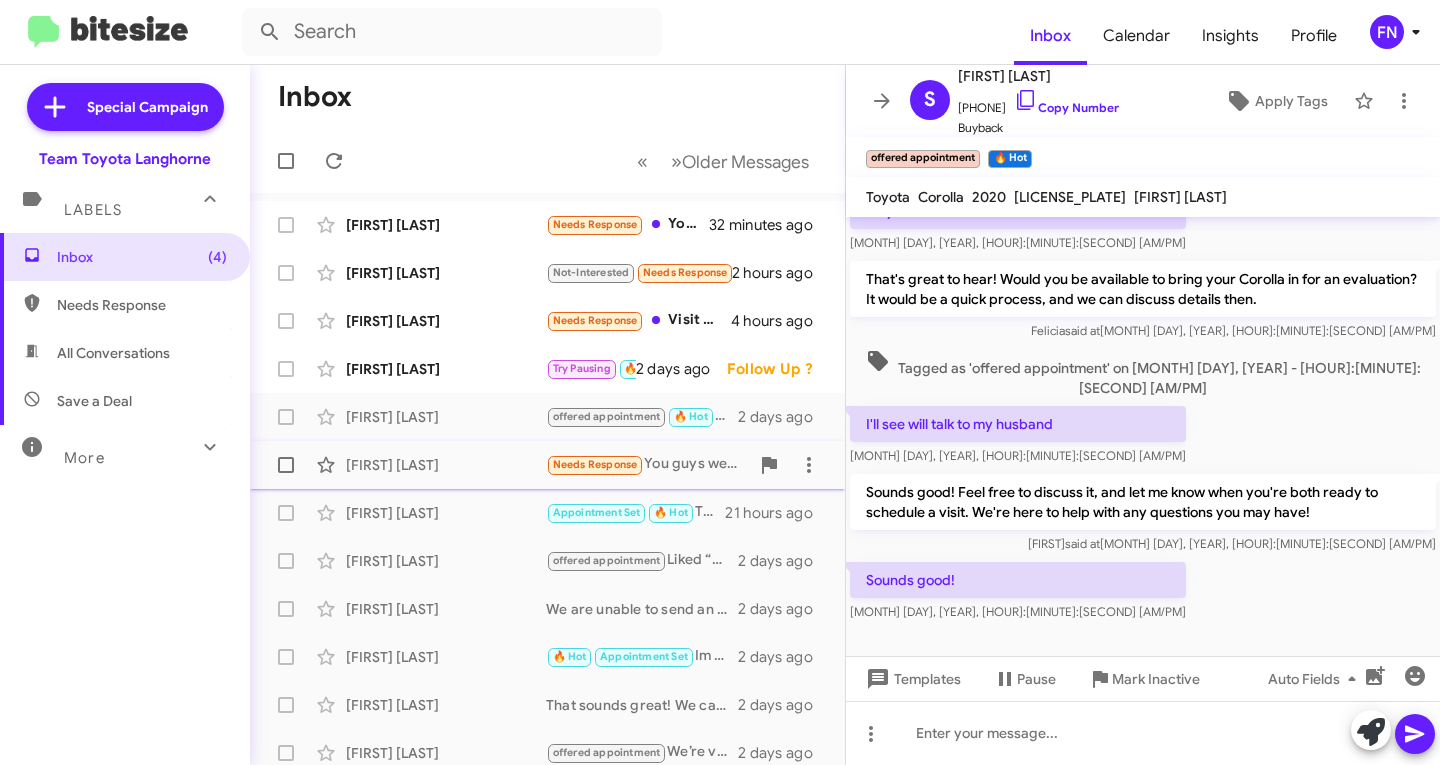 click on "[FIRST] [LAST]" 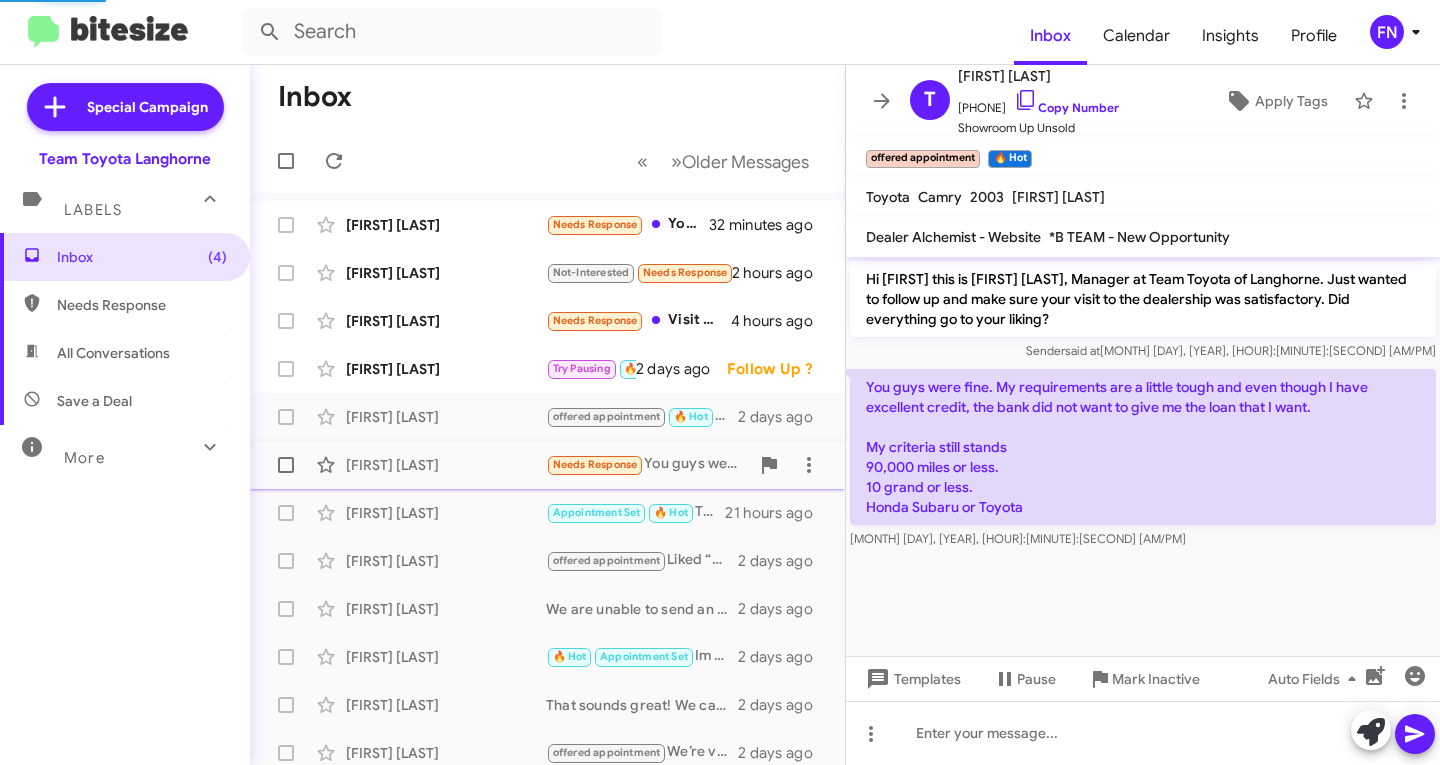 scroll, scrollTop: 0, scrollLeft: 0, axis: both 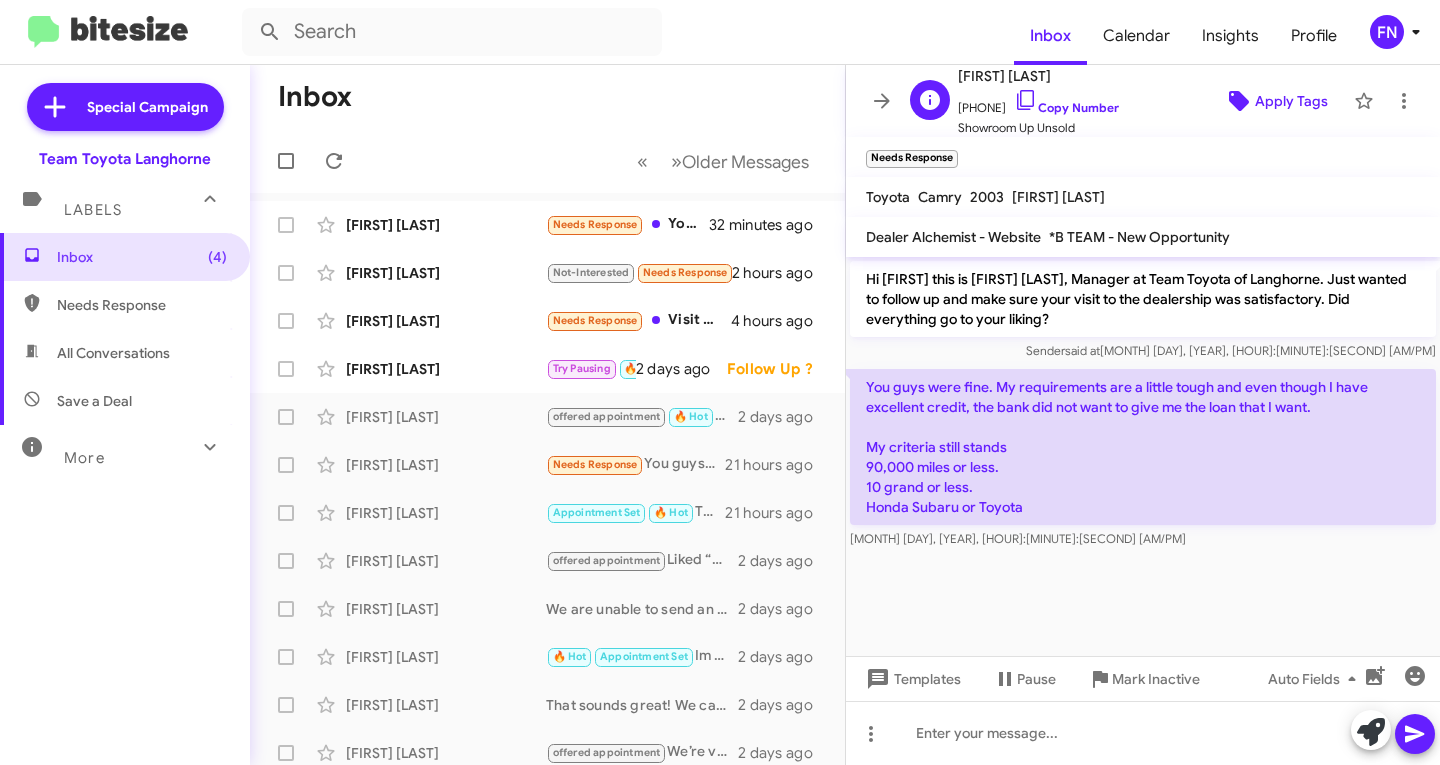 click on "Apply Tags" 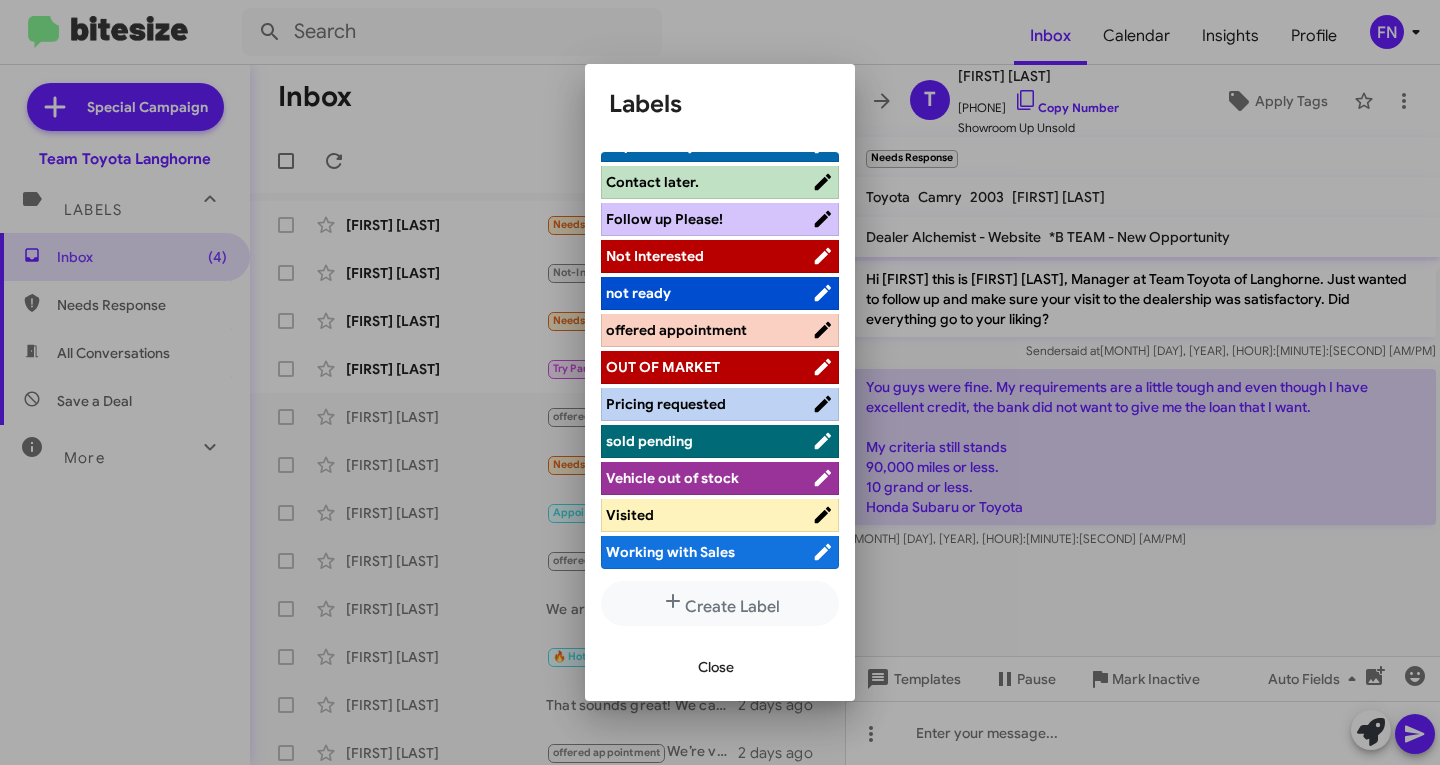 click on "Visited" at bounding box center [709, 515] 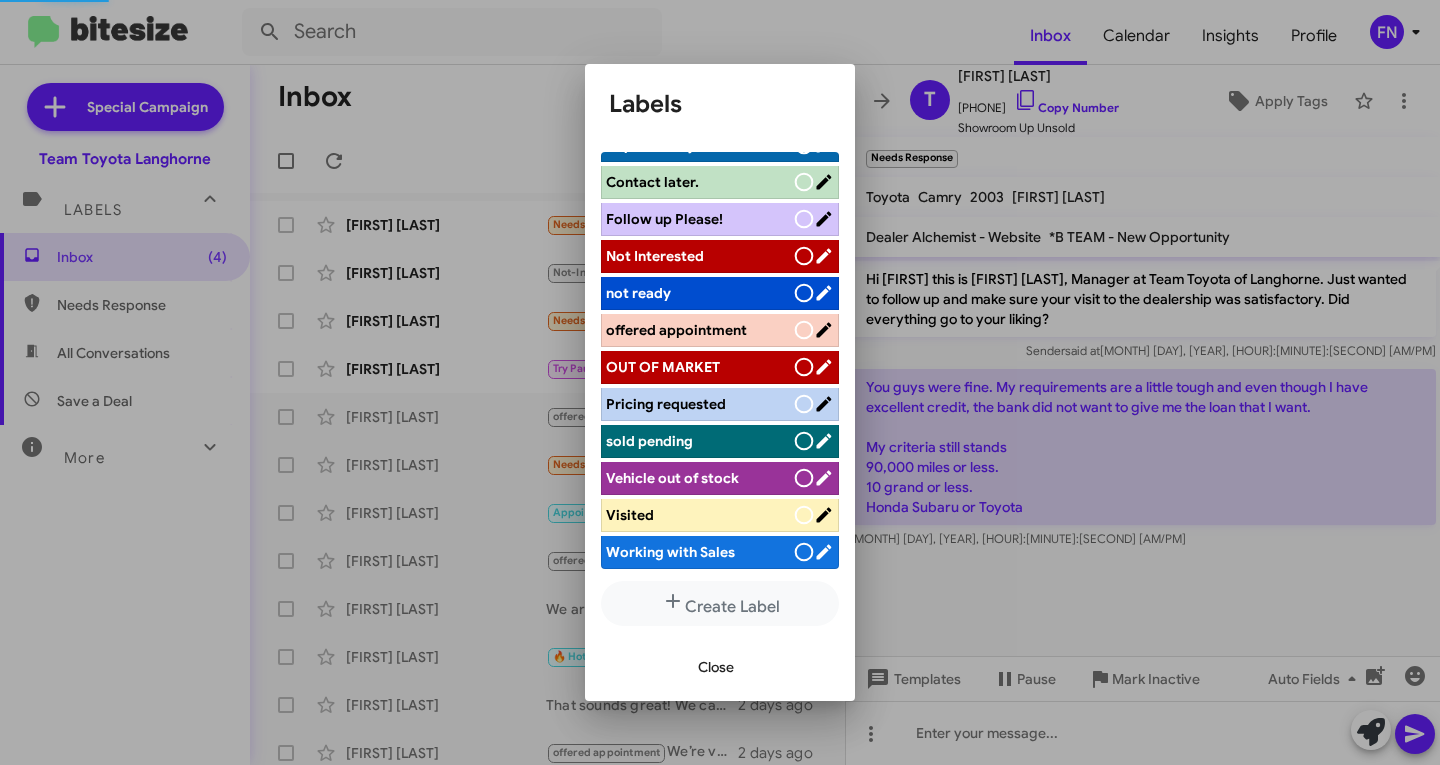 scroll, scrollTop: 283, scrollLeft: 0, axis: vertical 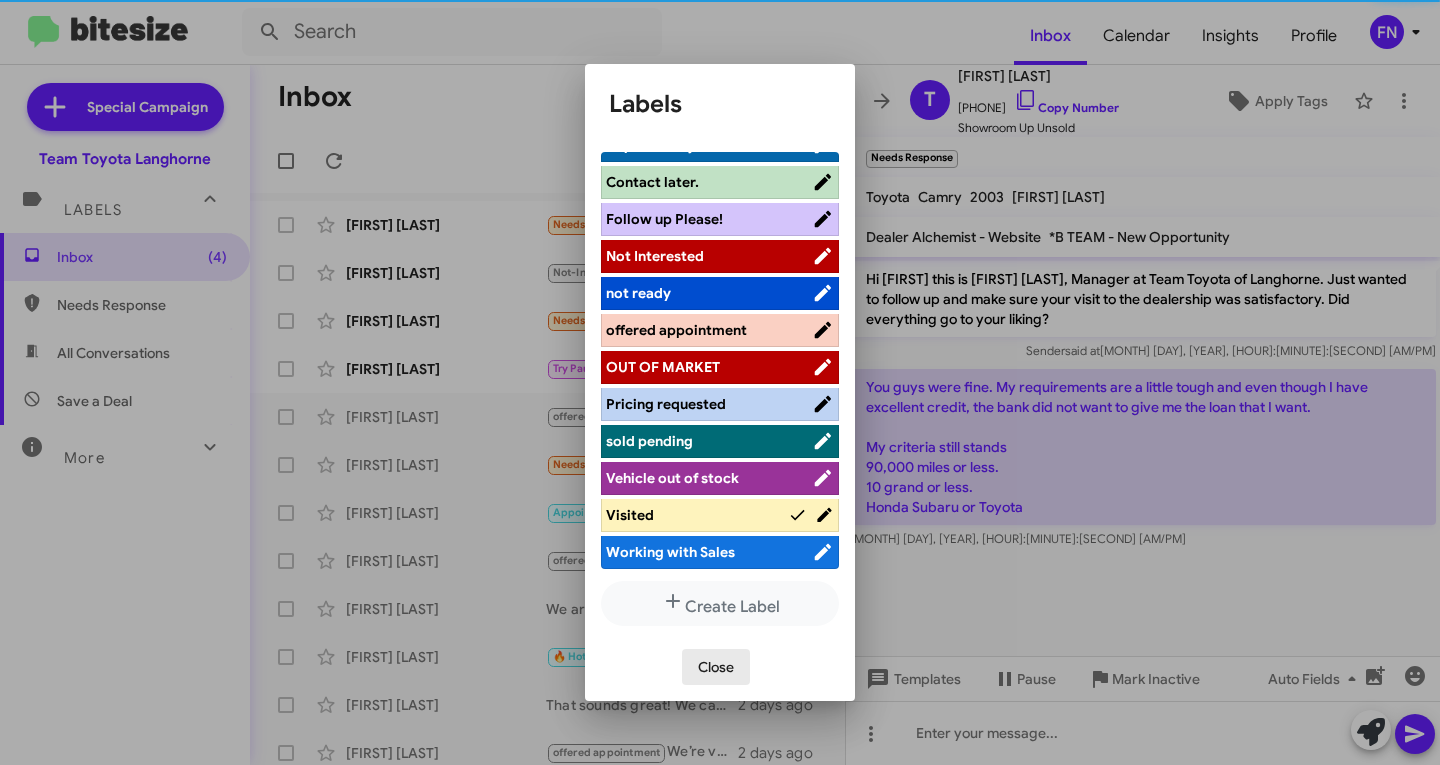 click on "Close" at bounding box center [716, 667] 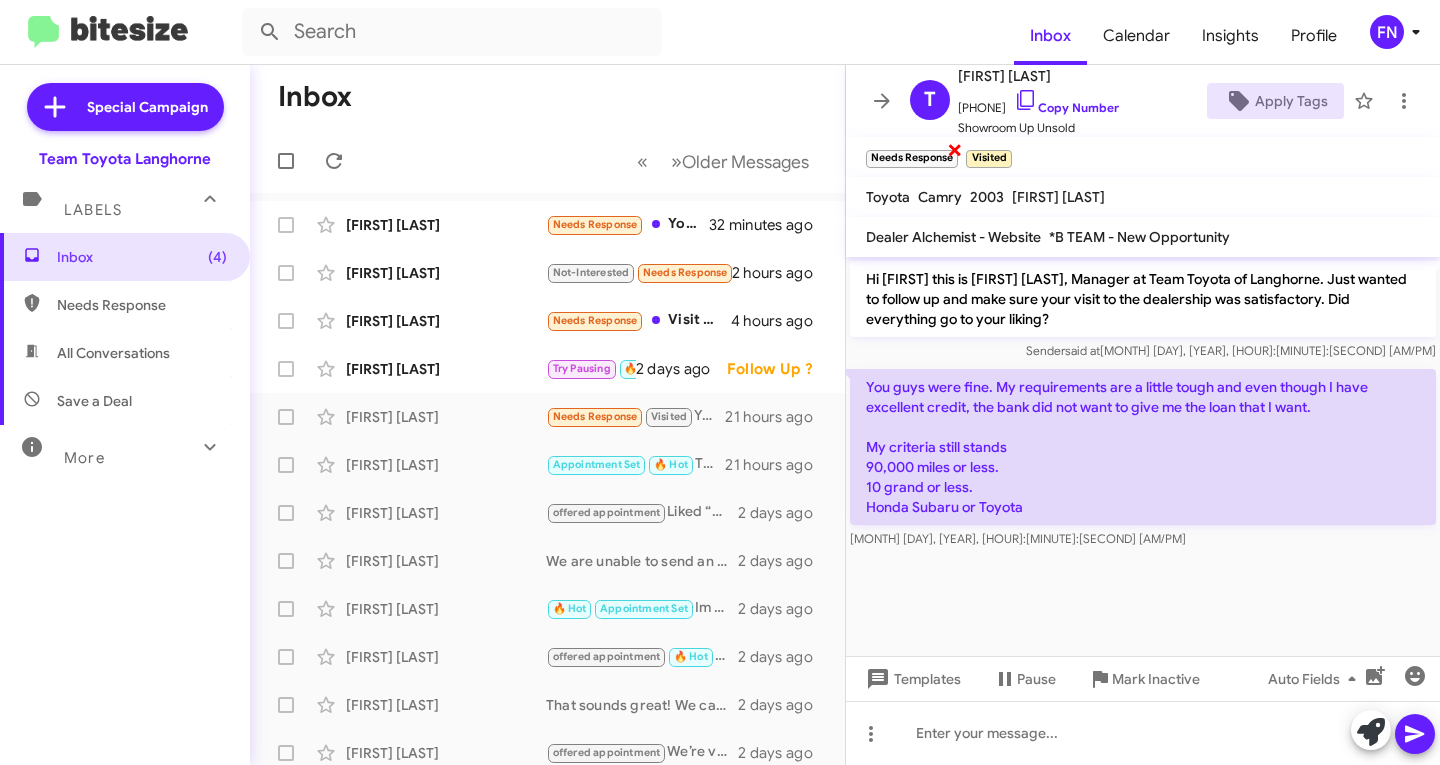 click on "Needs Response   ×" 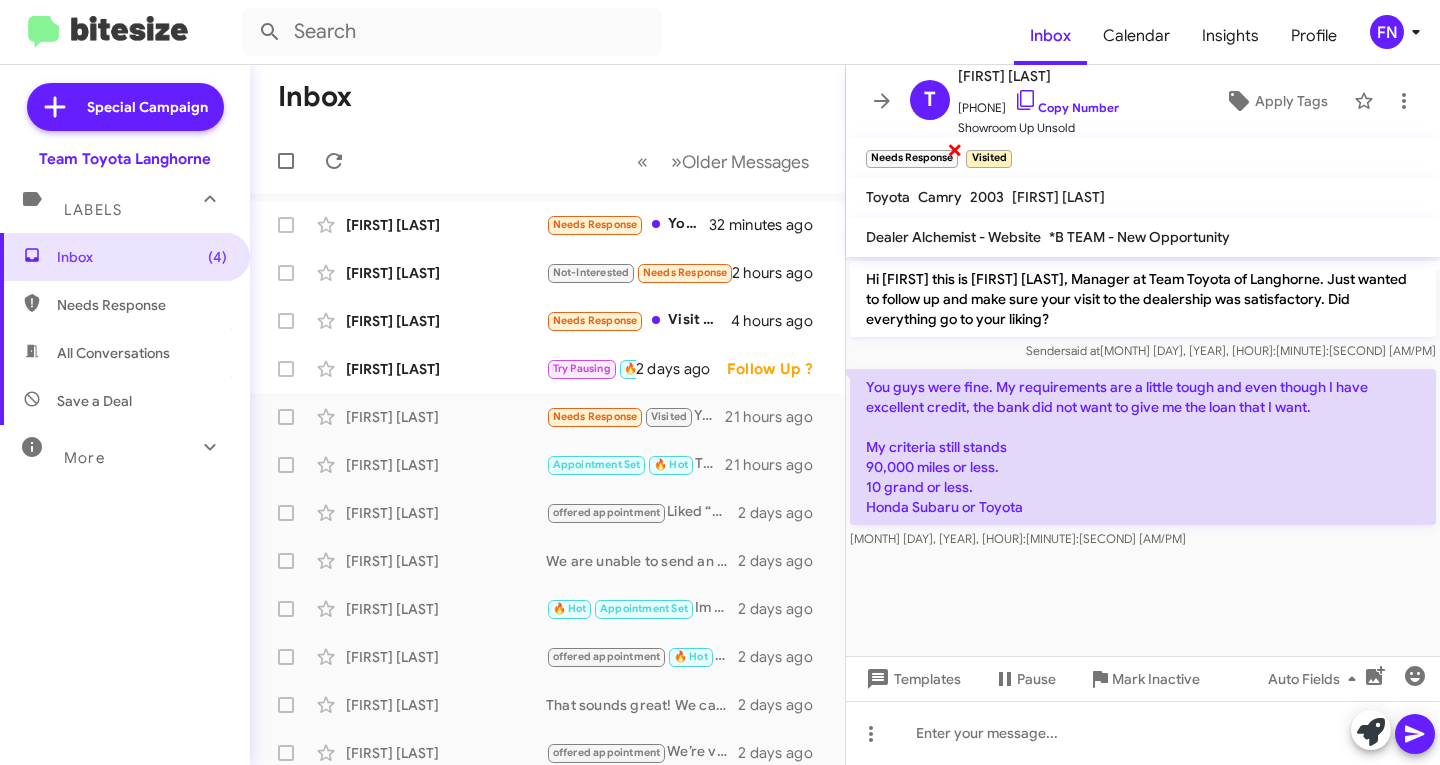 click on "×" 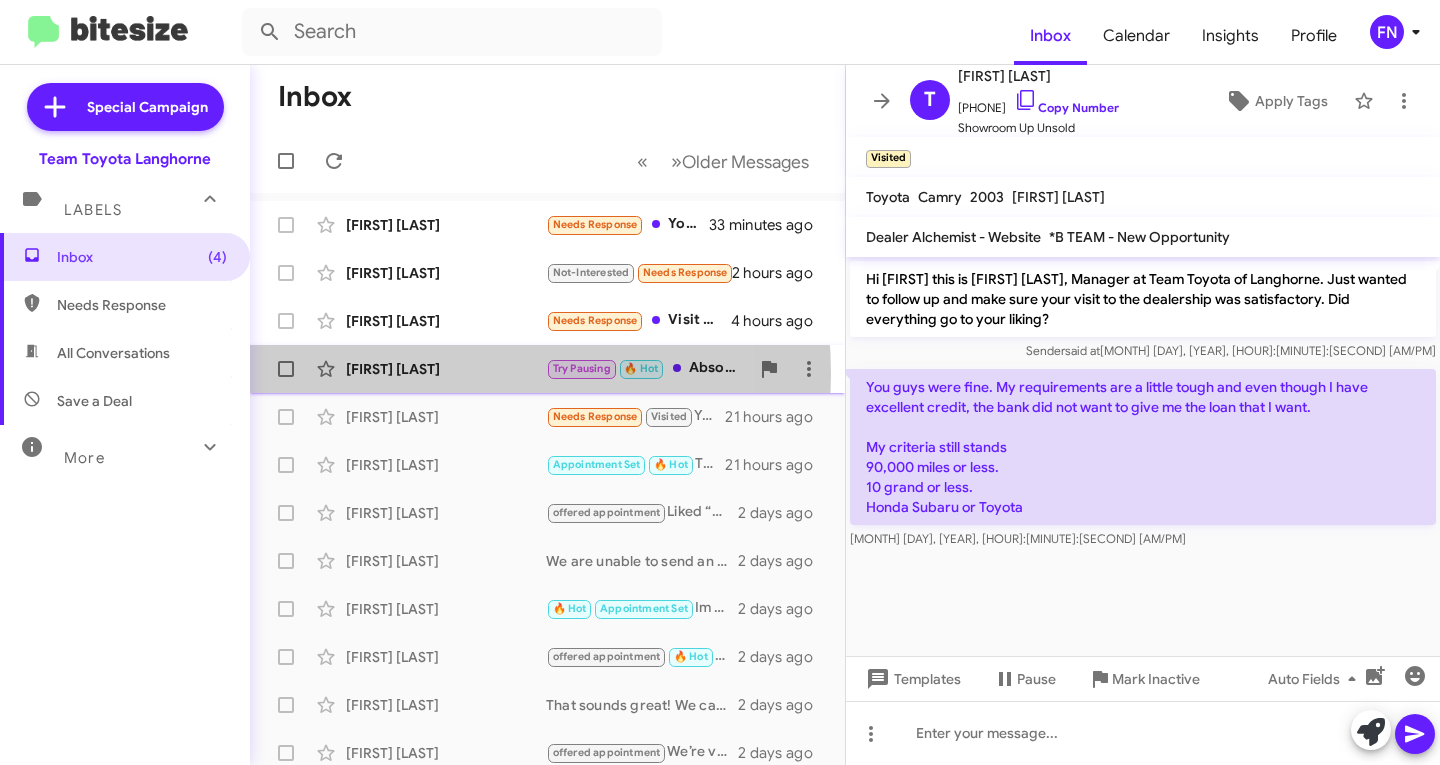 click on "[FIRST] [LAST]" 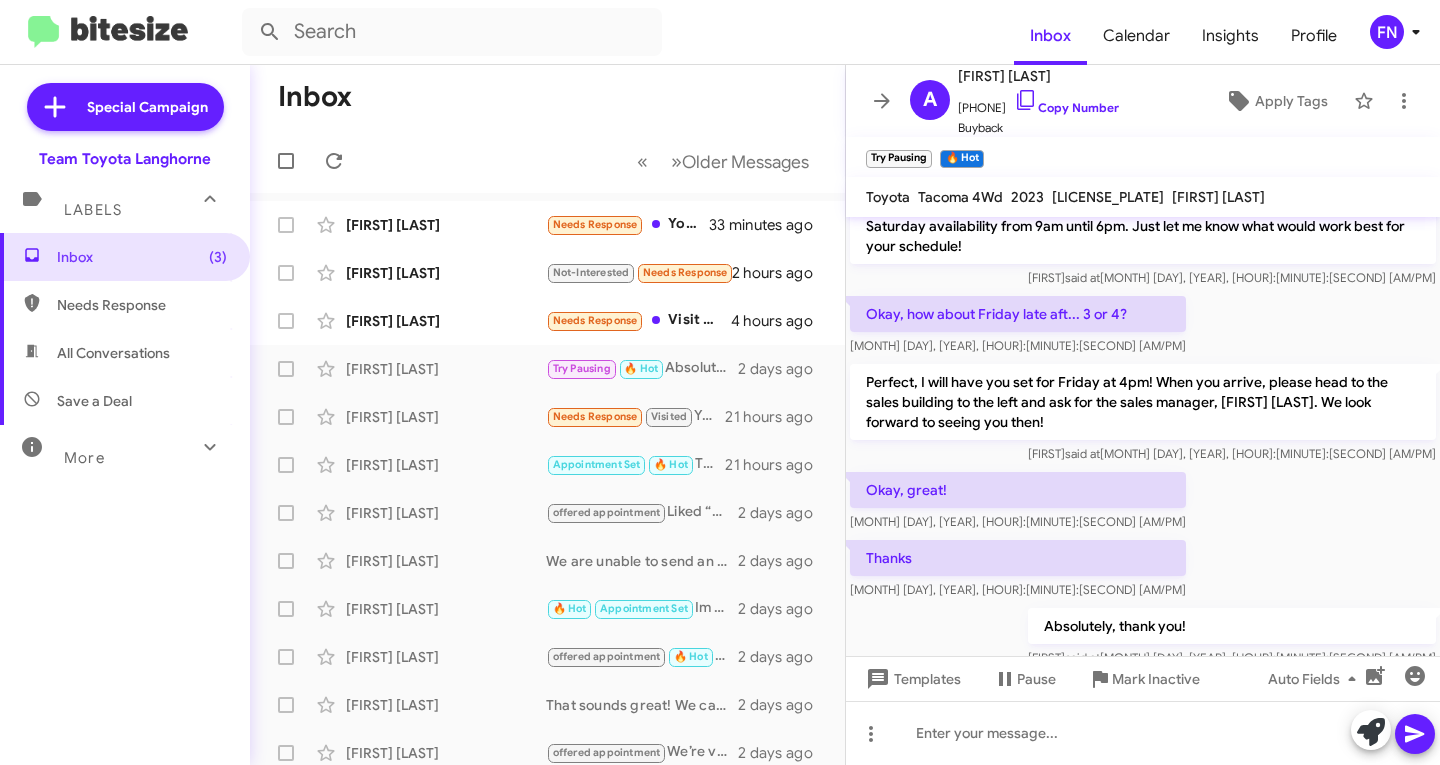scroll, scrollTop: 531, scrollLeft: 0, axis: vertical 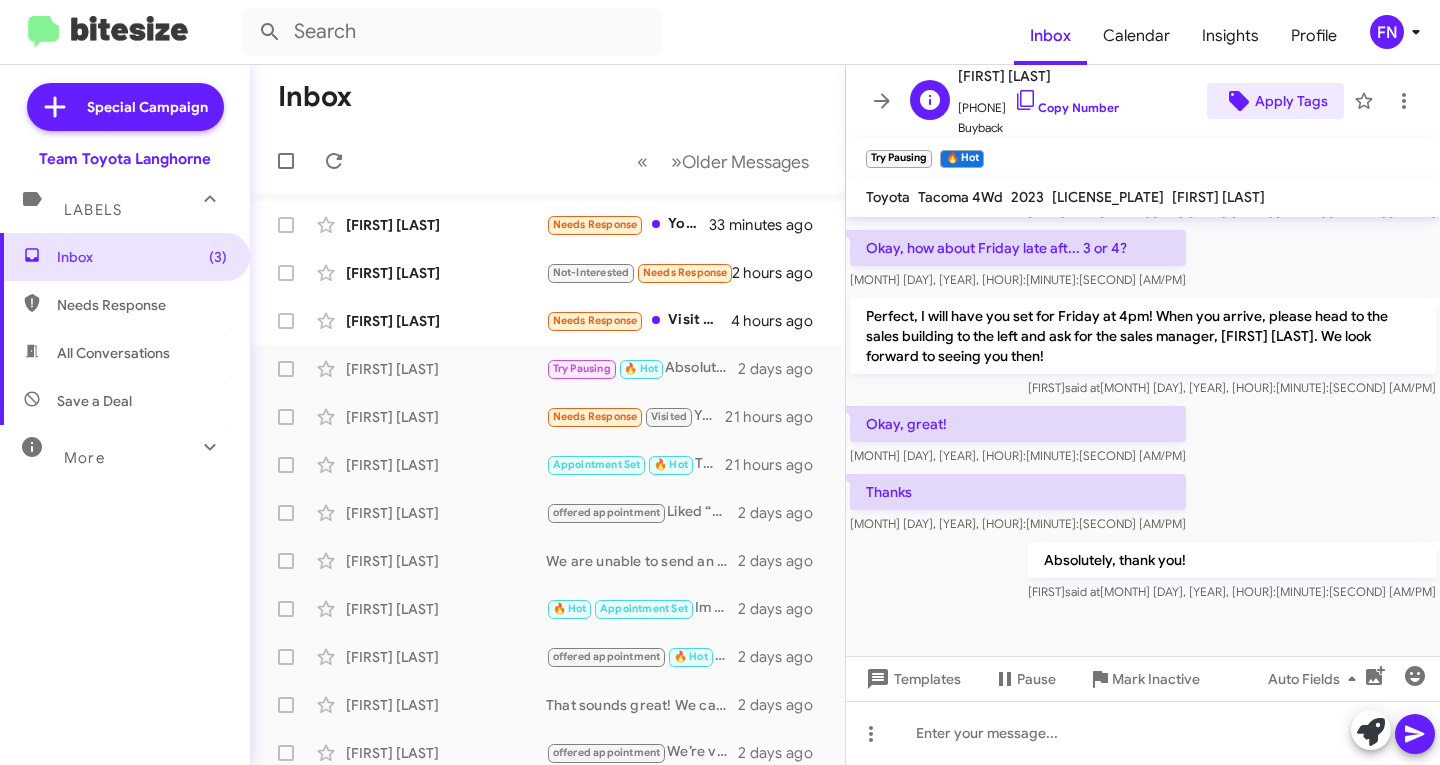 click on "Apply Tags" 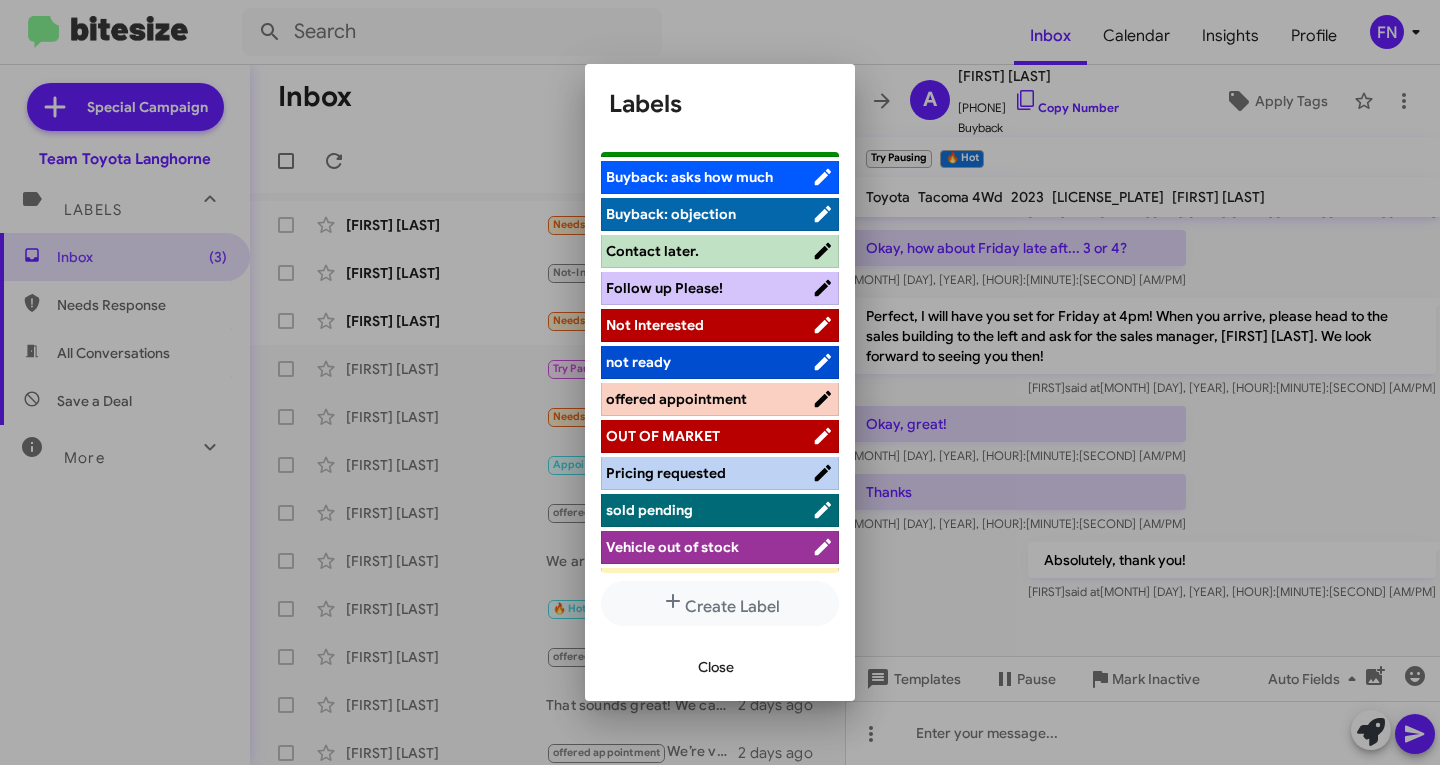 scroll, scrollTop: 283, scrollLeft: 0, axis: vertical 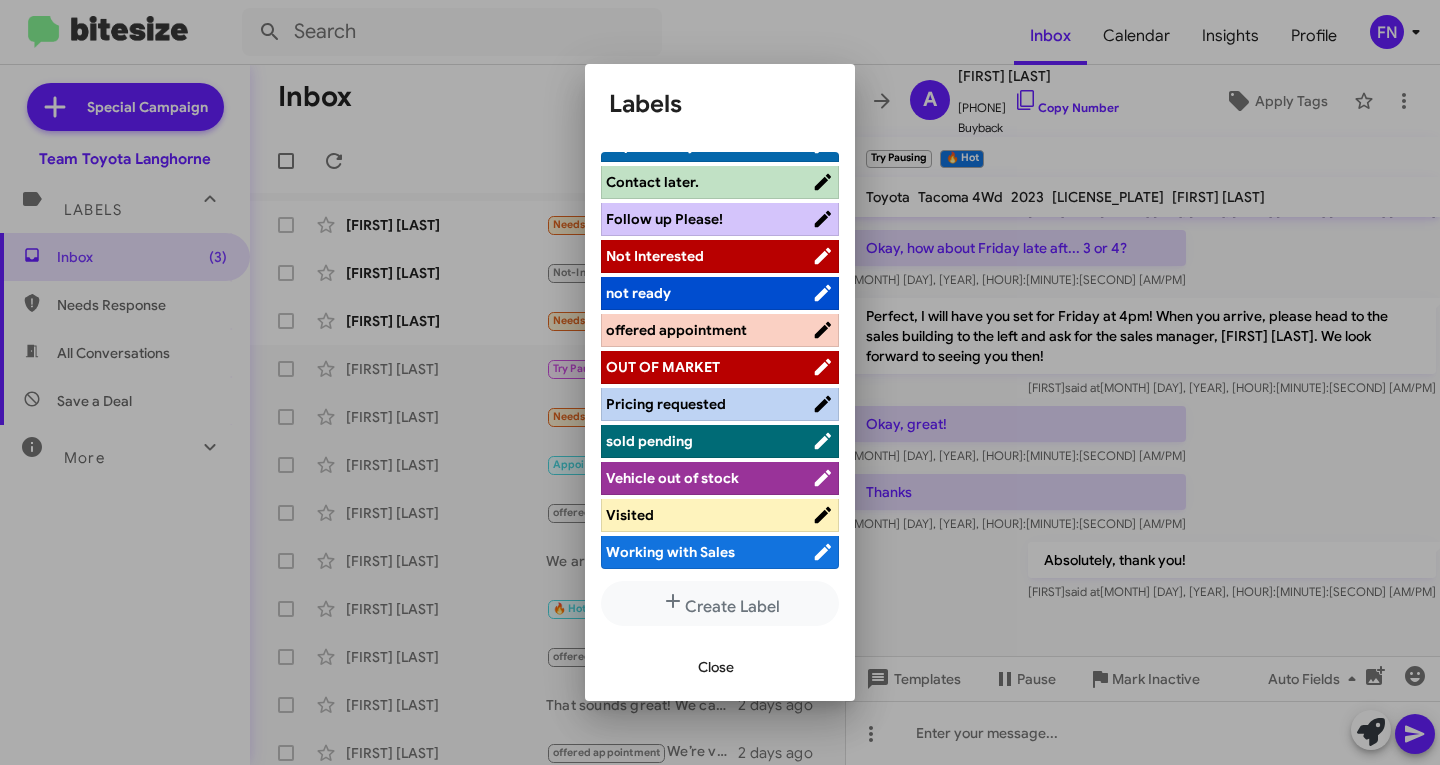 click on "offered appointment" at bounding box center [676, 330] 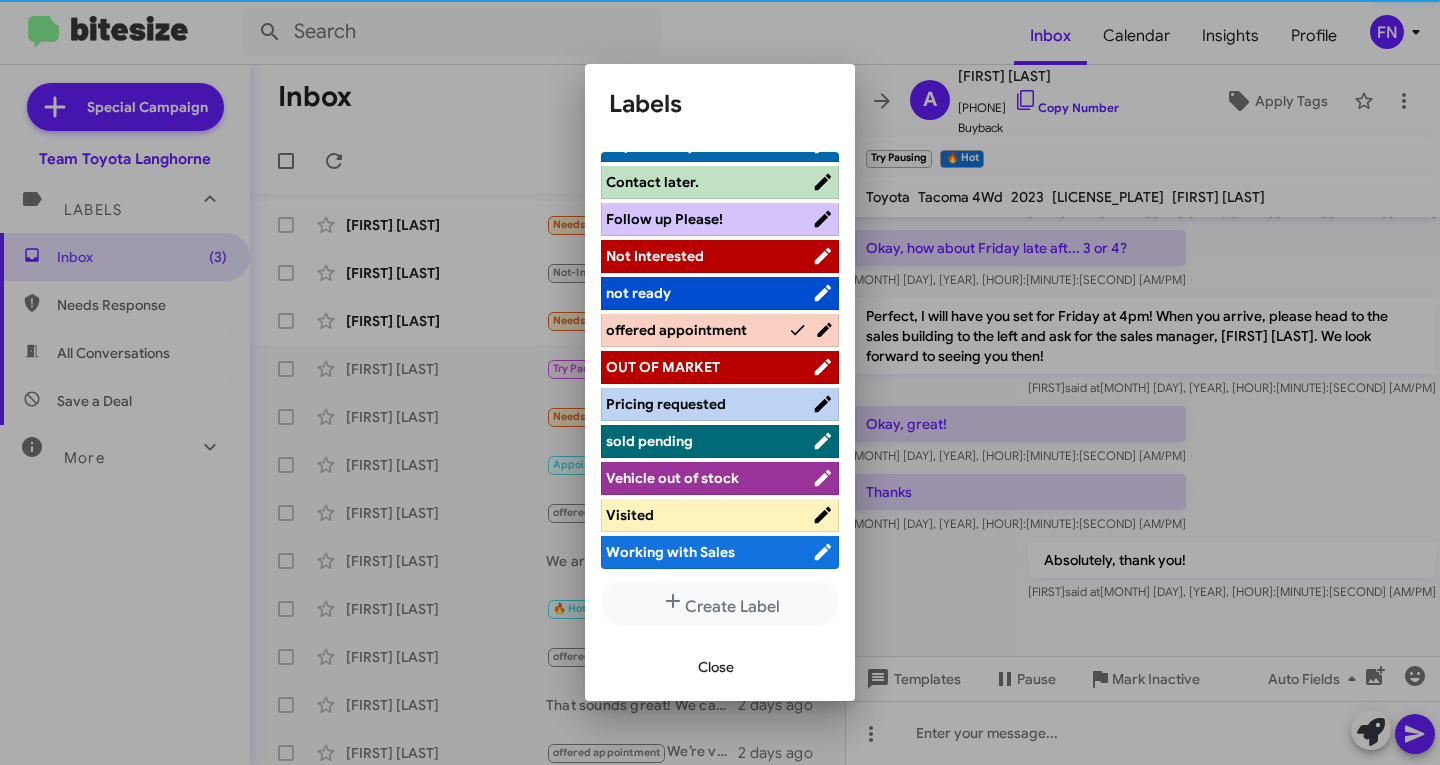 scroll, scrollTop: 283, scrollLeft: 0, axis: vertical 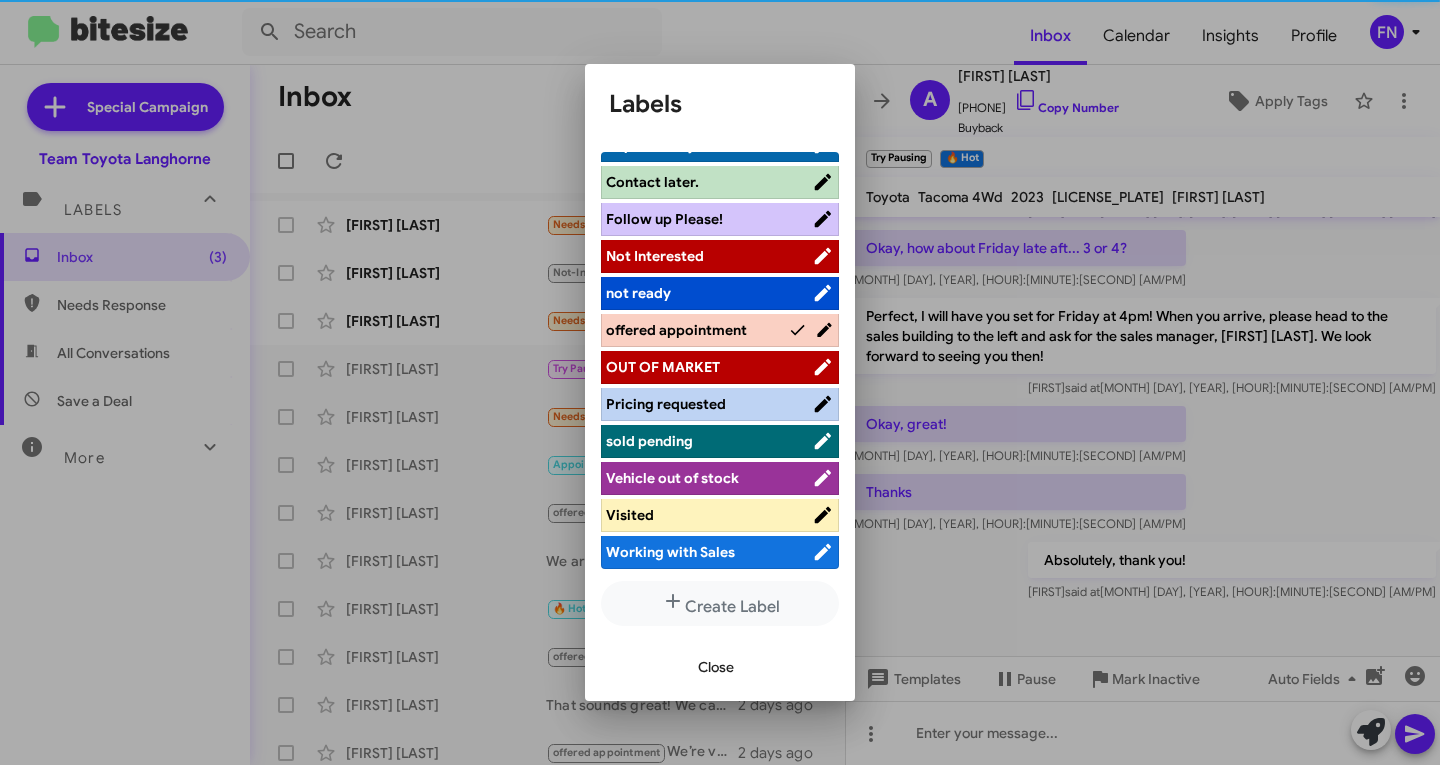 click on "Close" at bounding box center (716, 667) 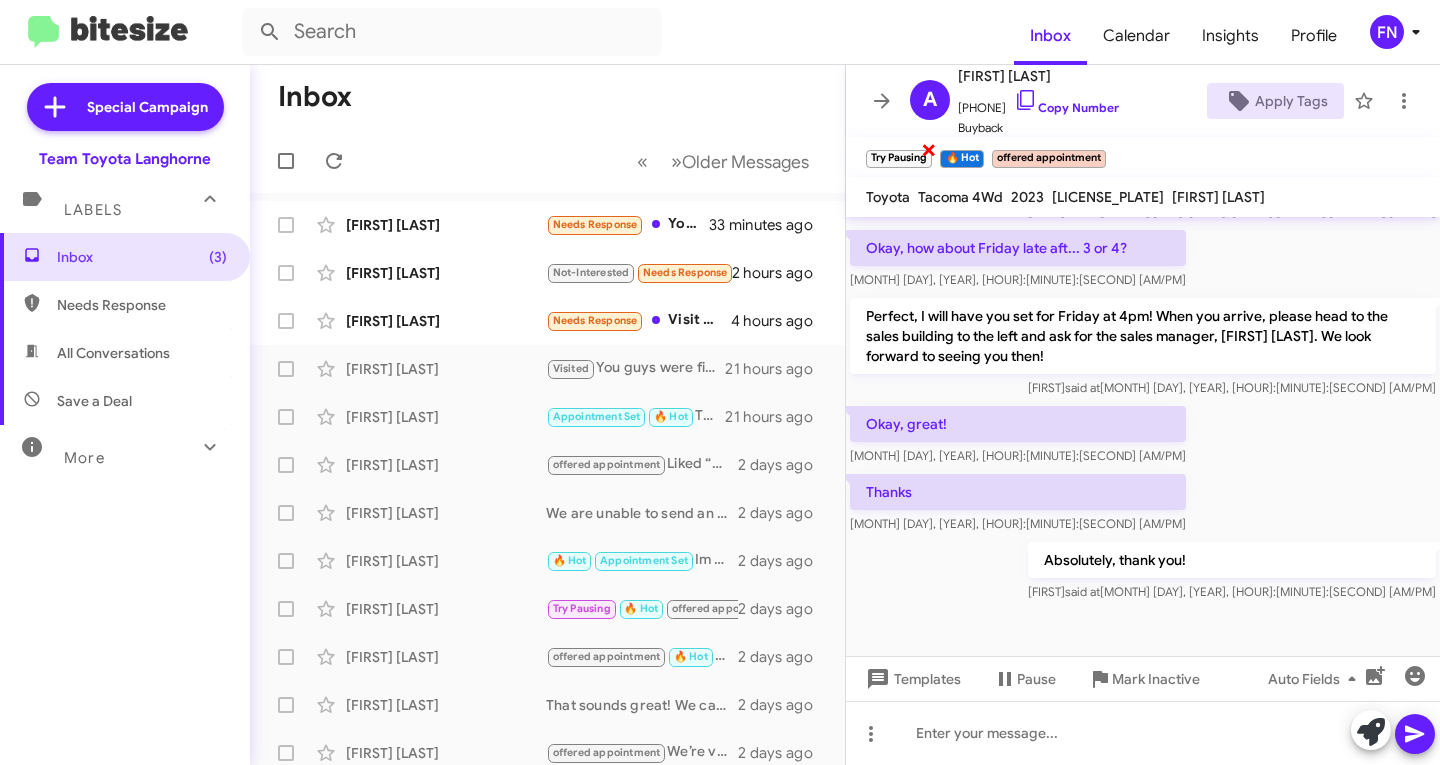 click on "×" 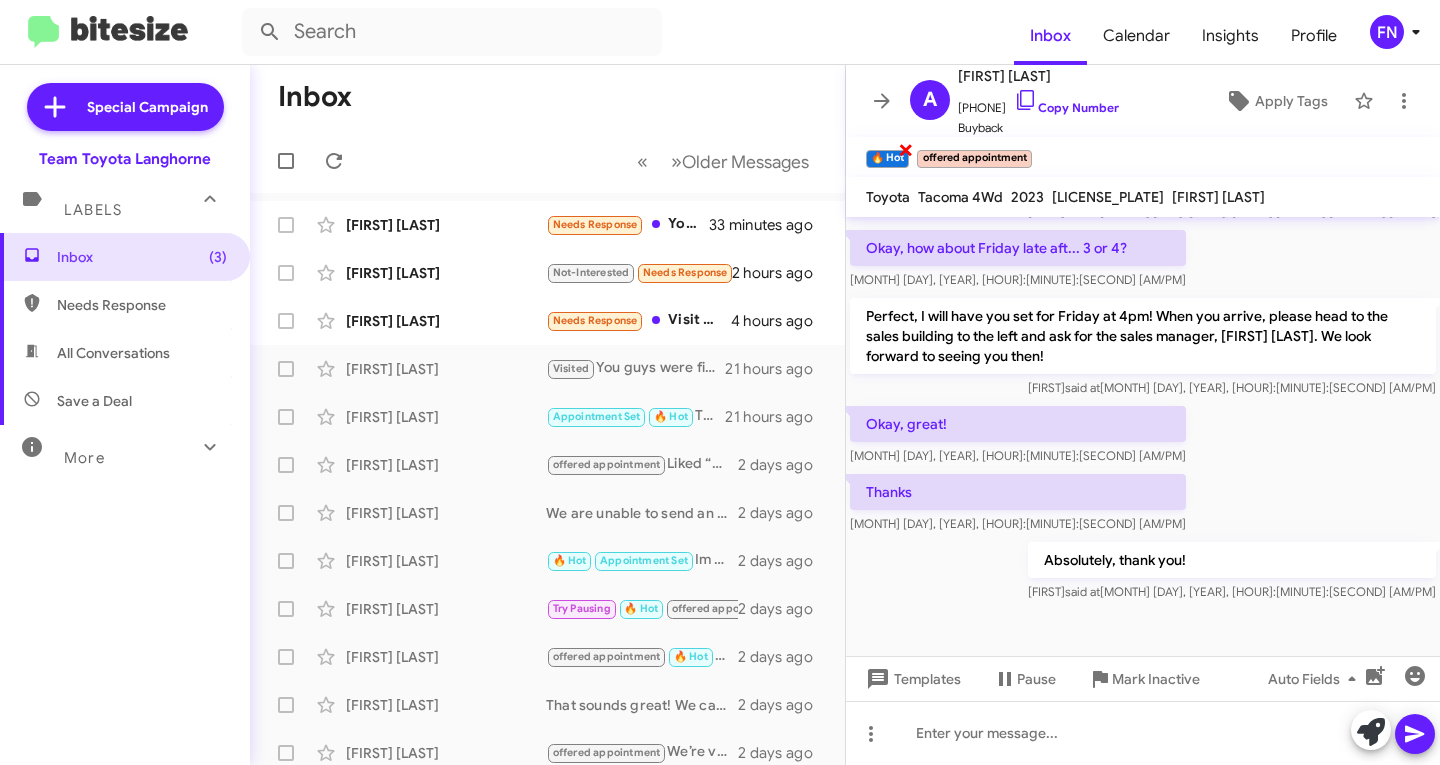 click on "🔥 Hot" 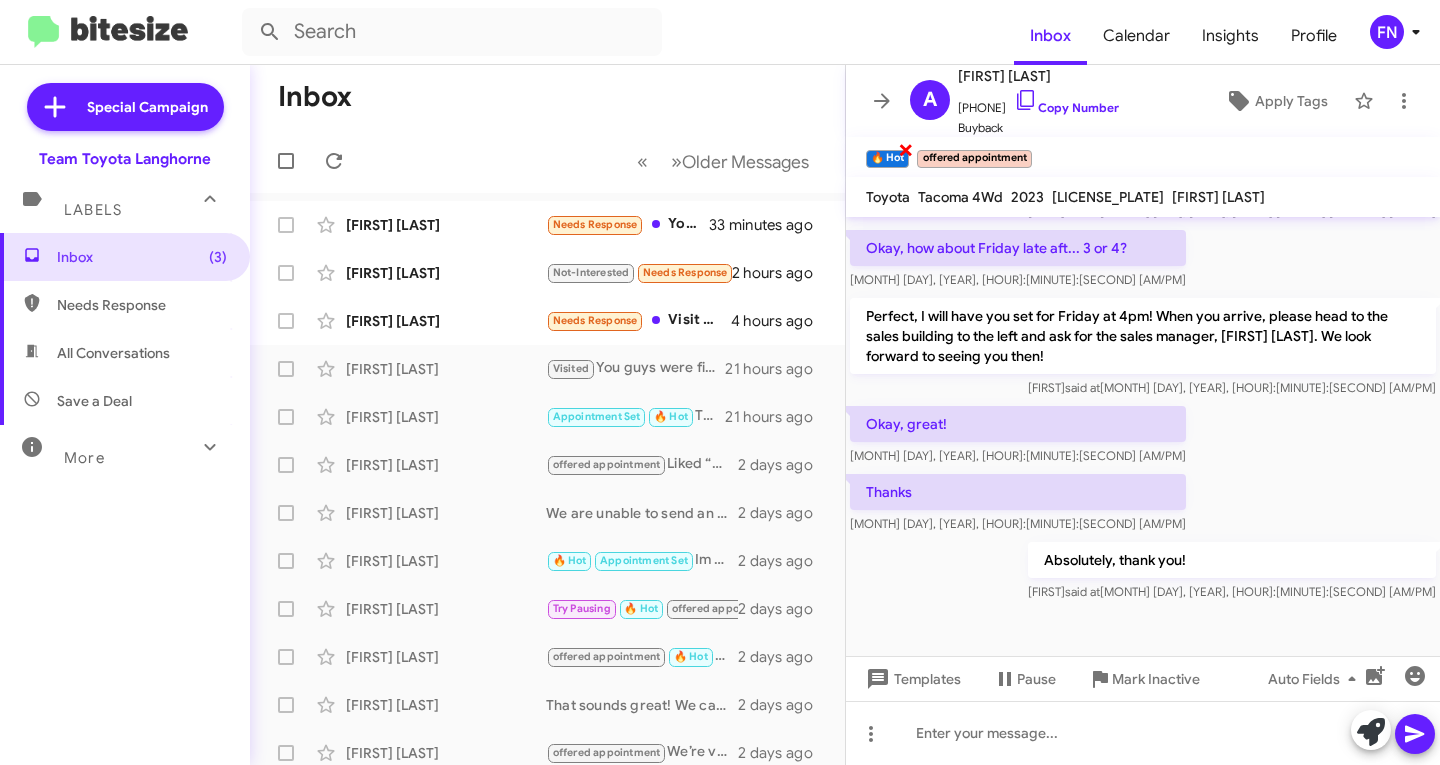 click on "🔥 Hot" 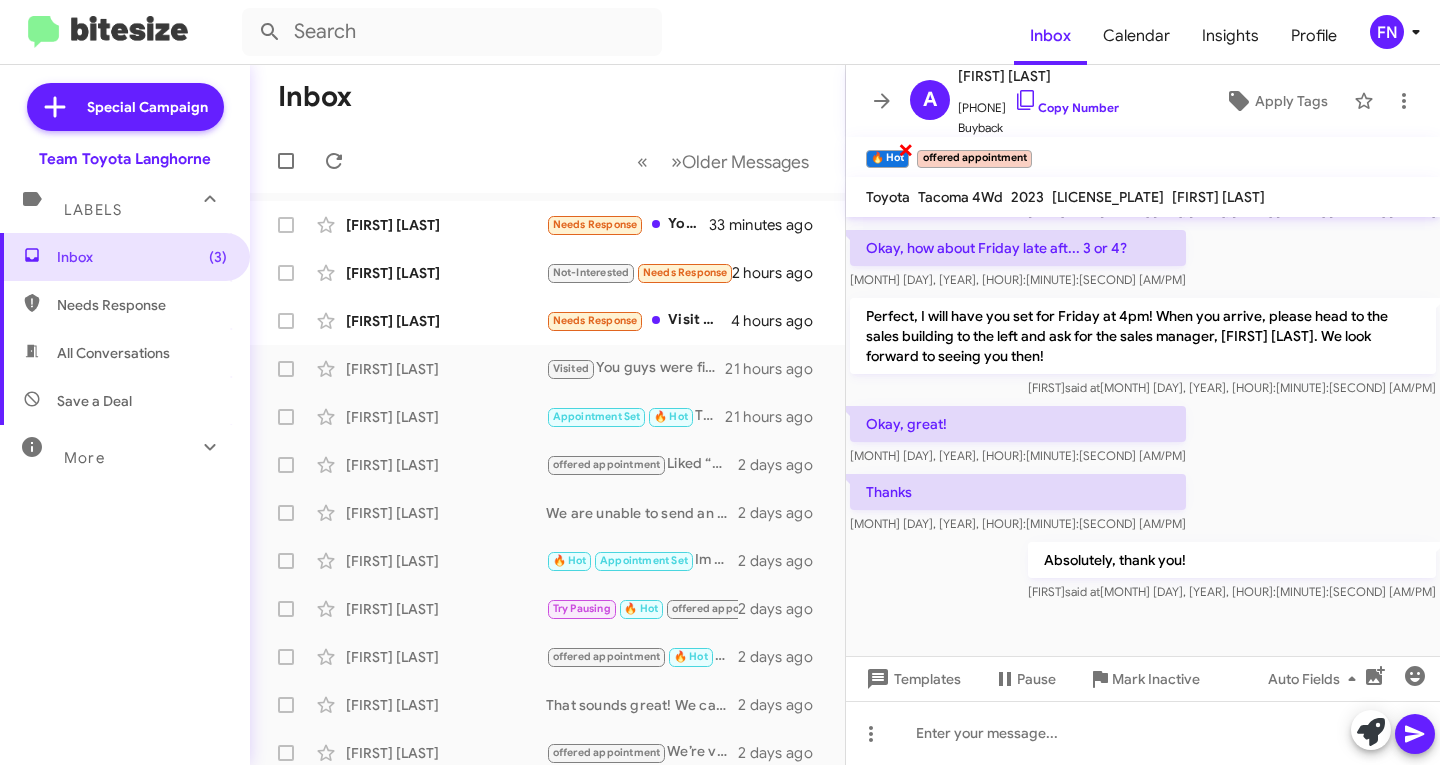 click on "×" 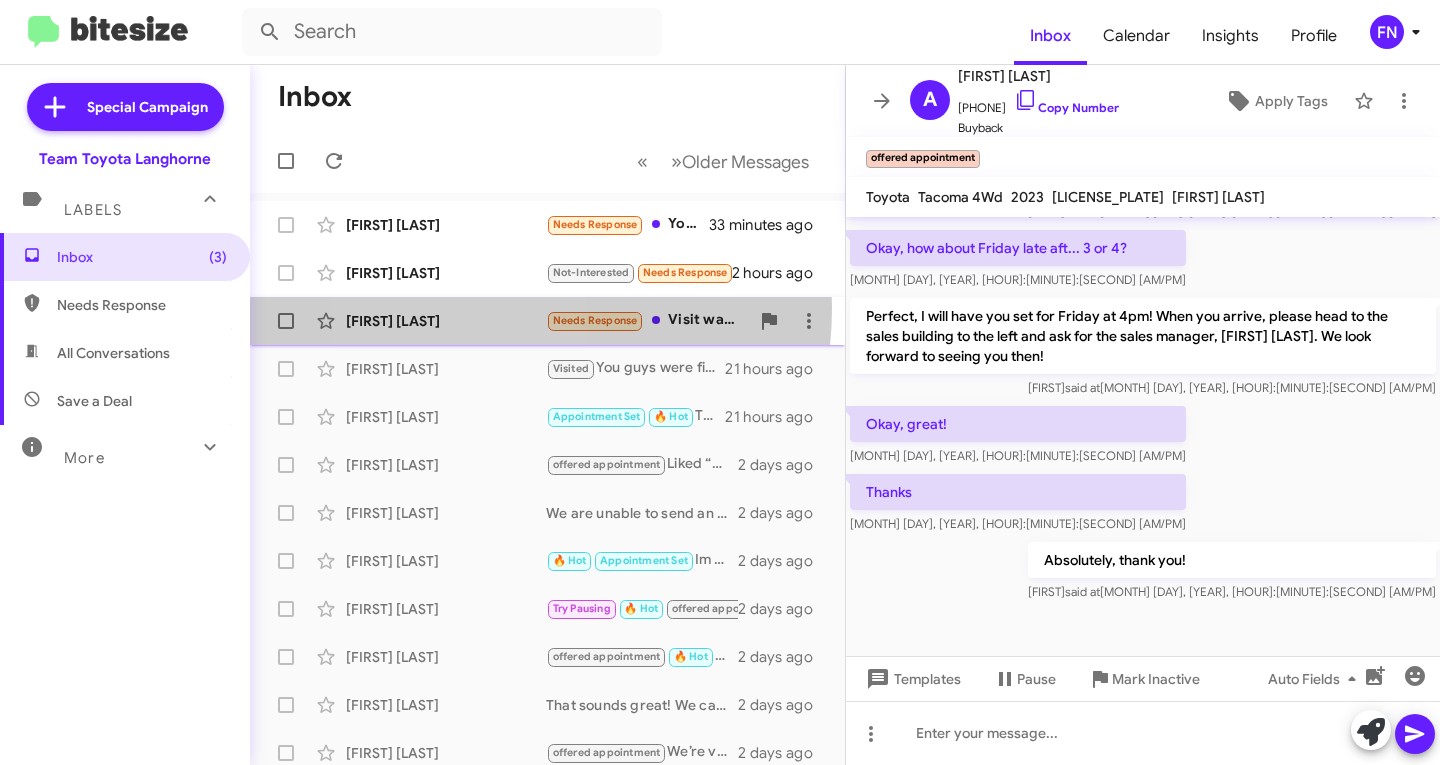 click on "[FIRST] [LAST] Needs Response Visit was good with [FIRST]. We've decided to buy new. 4 hours ago" 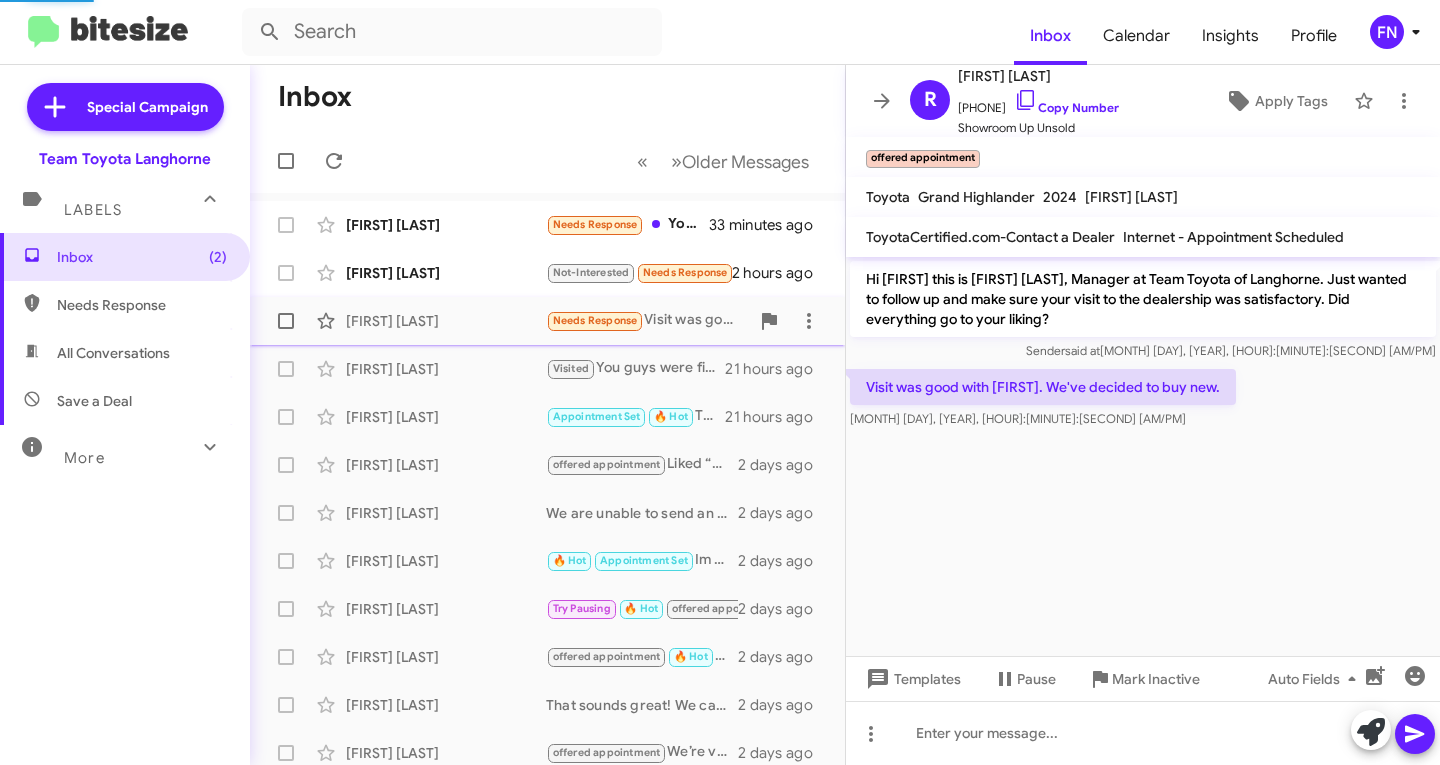 scroll, scrollTop: 0, scrollLeft: 0, axis: both 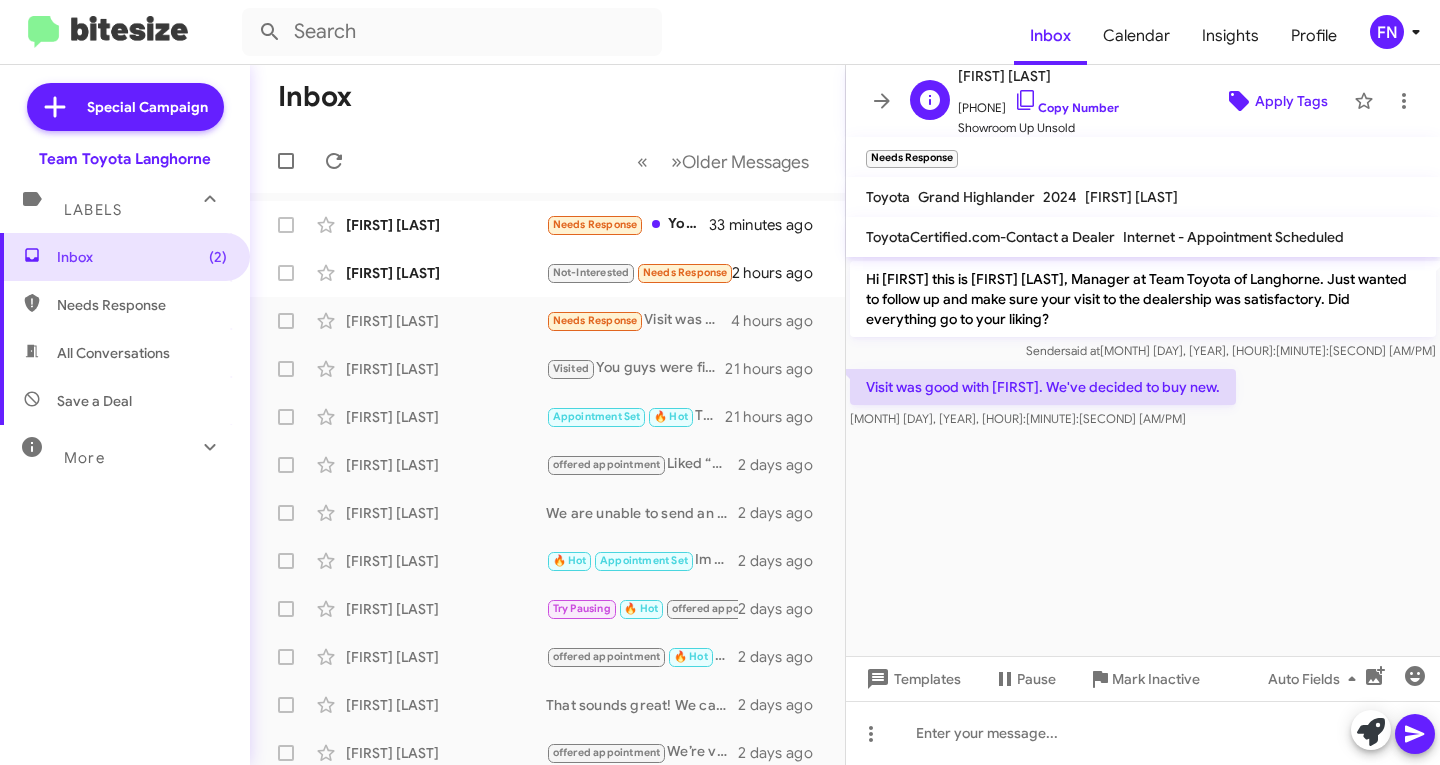 click on "Apply Tags" 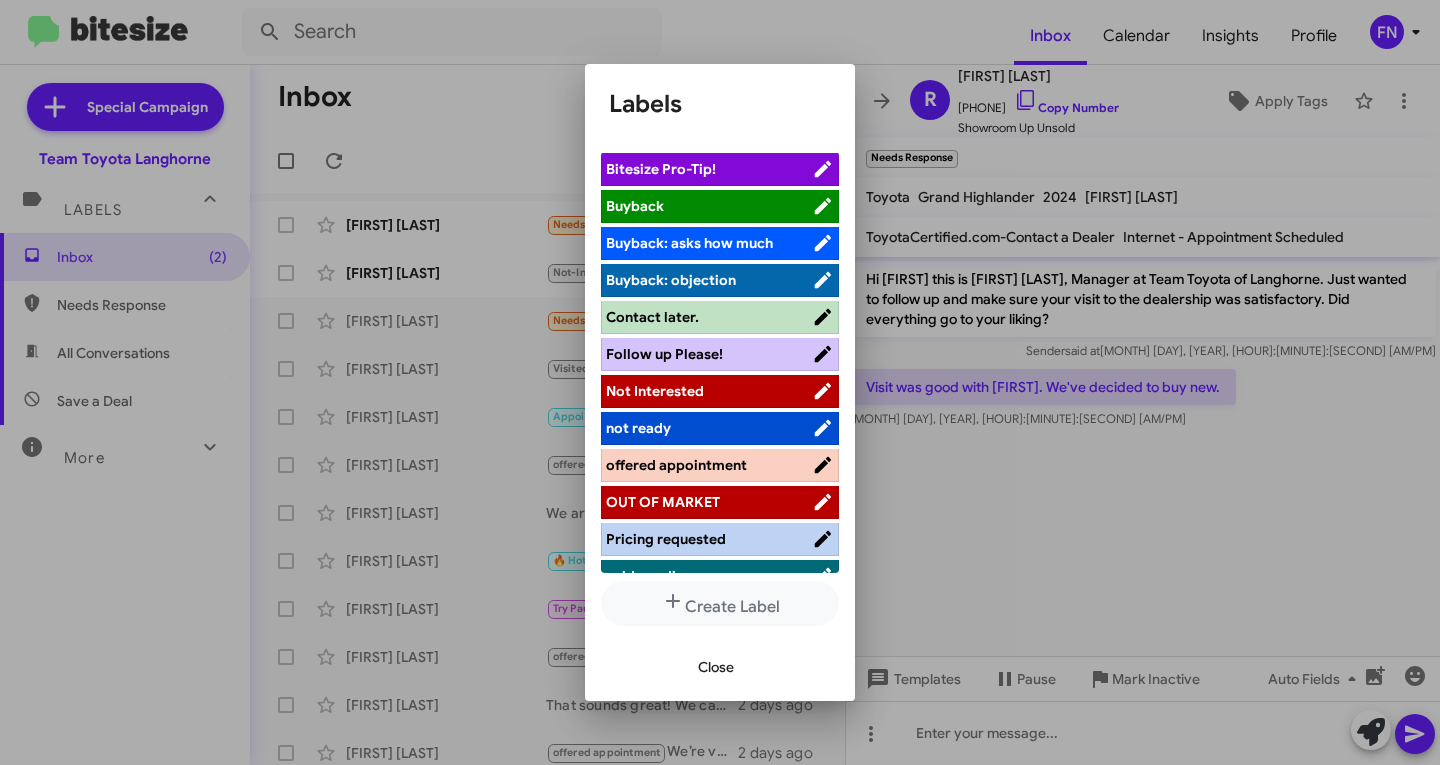 scroll, scrollTop: 283, scrollLeft: 0, axis: vertical 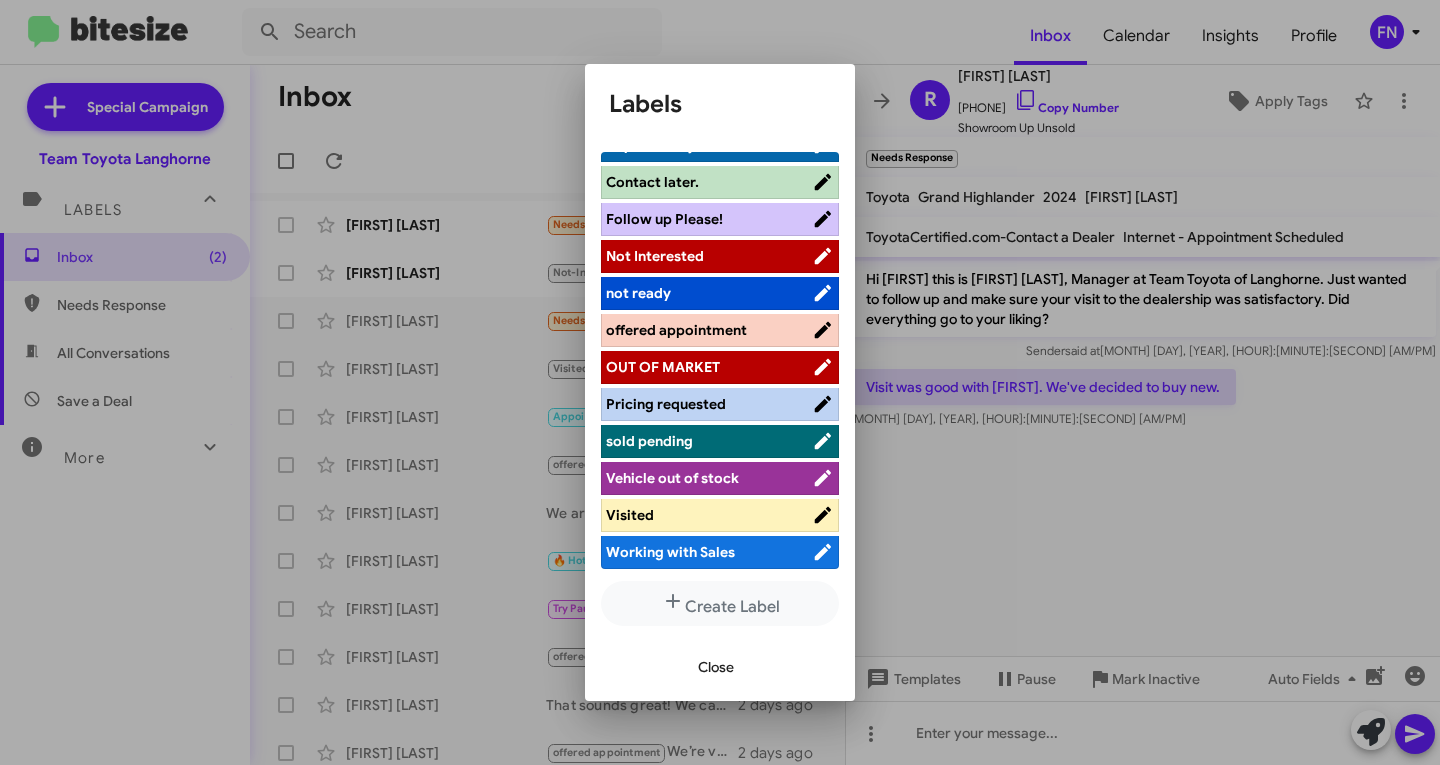 click on "Visited" at bounding box center [709, 515] 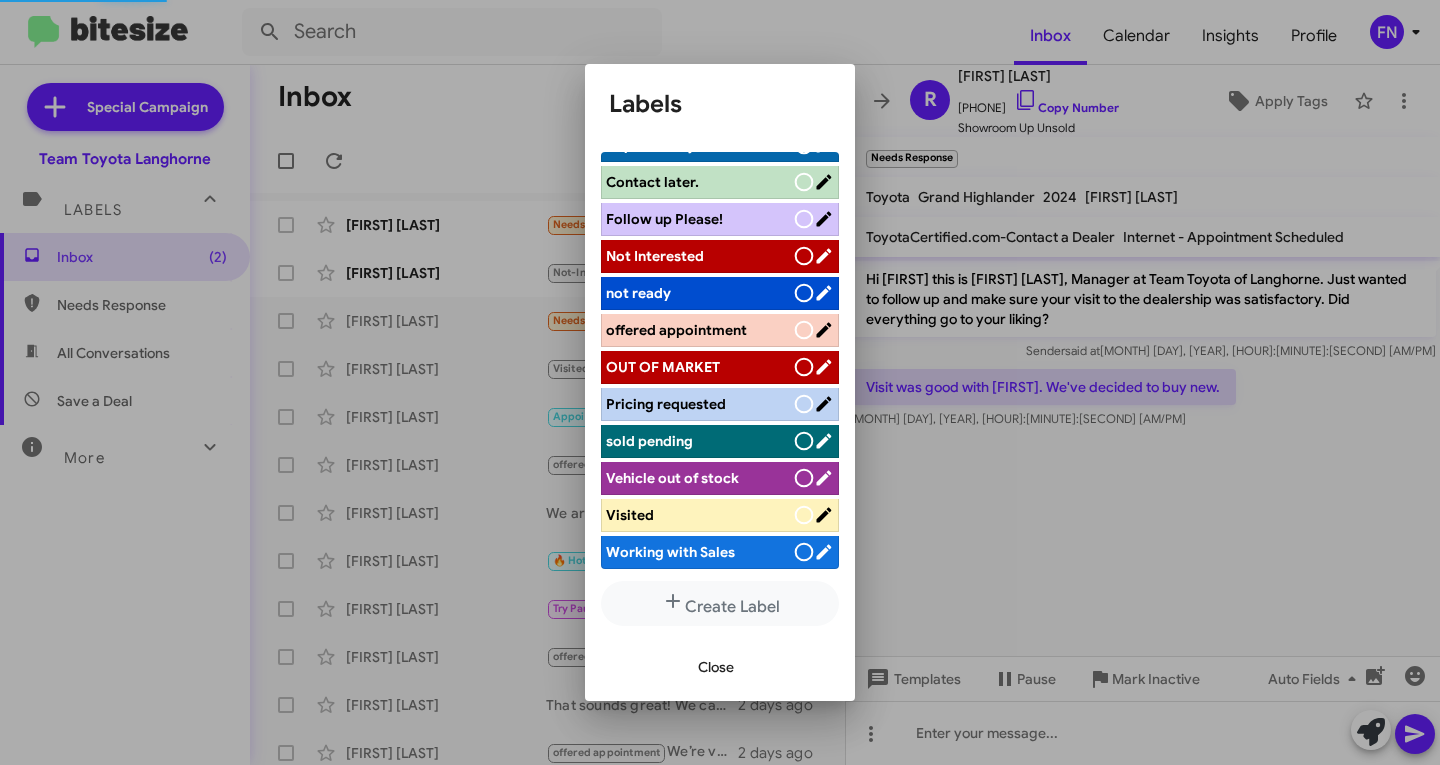 scroll, scrollTop: 283, scrollLeft: 0, axis: vertical 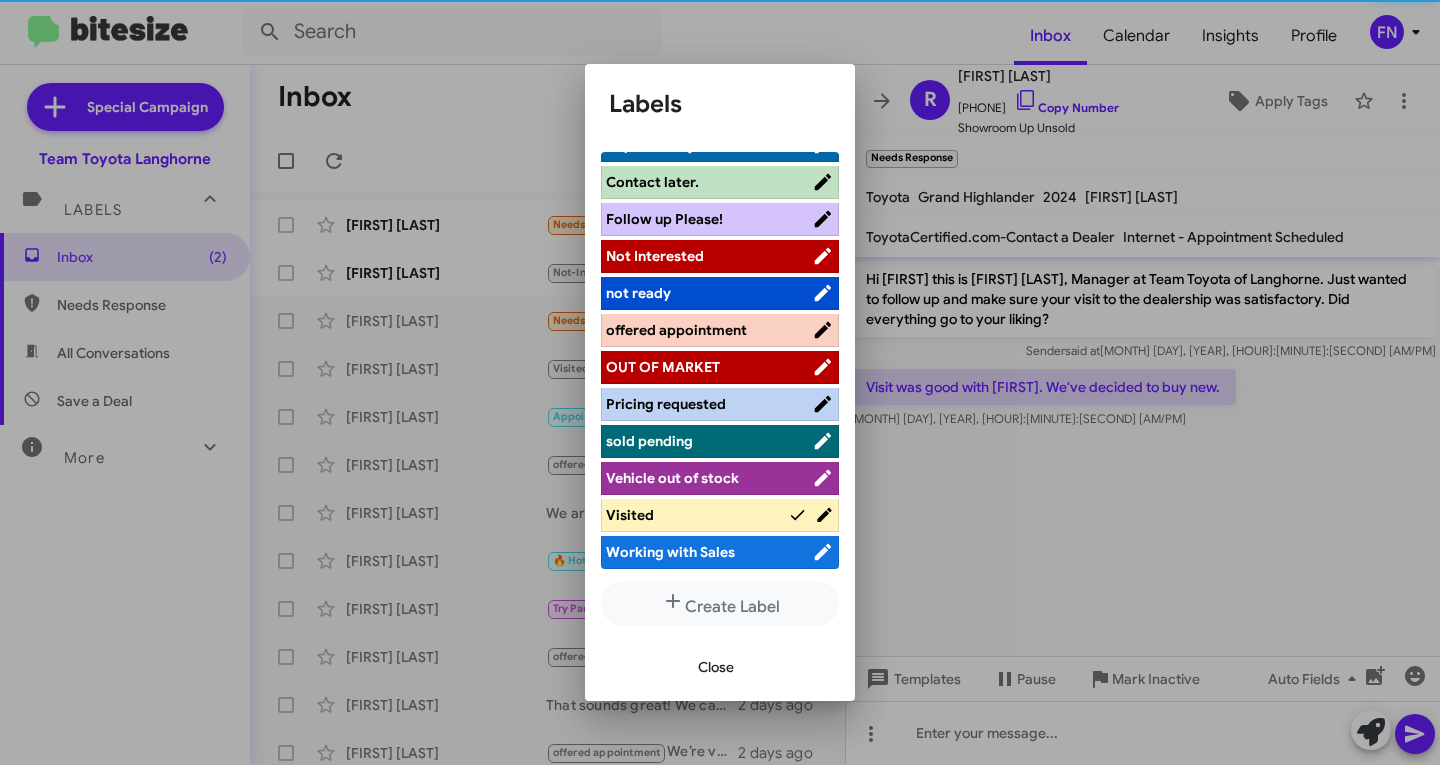 click on "Close" at bounding box center (716, 667) 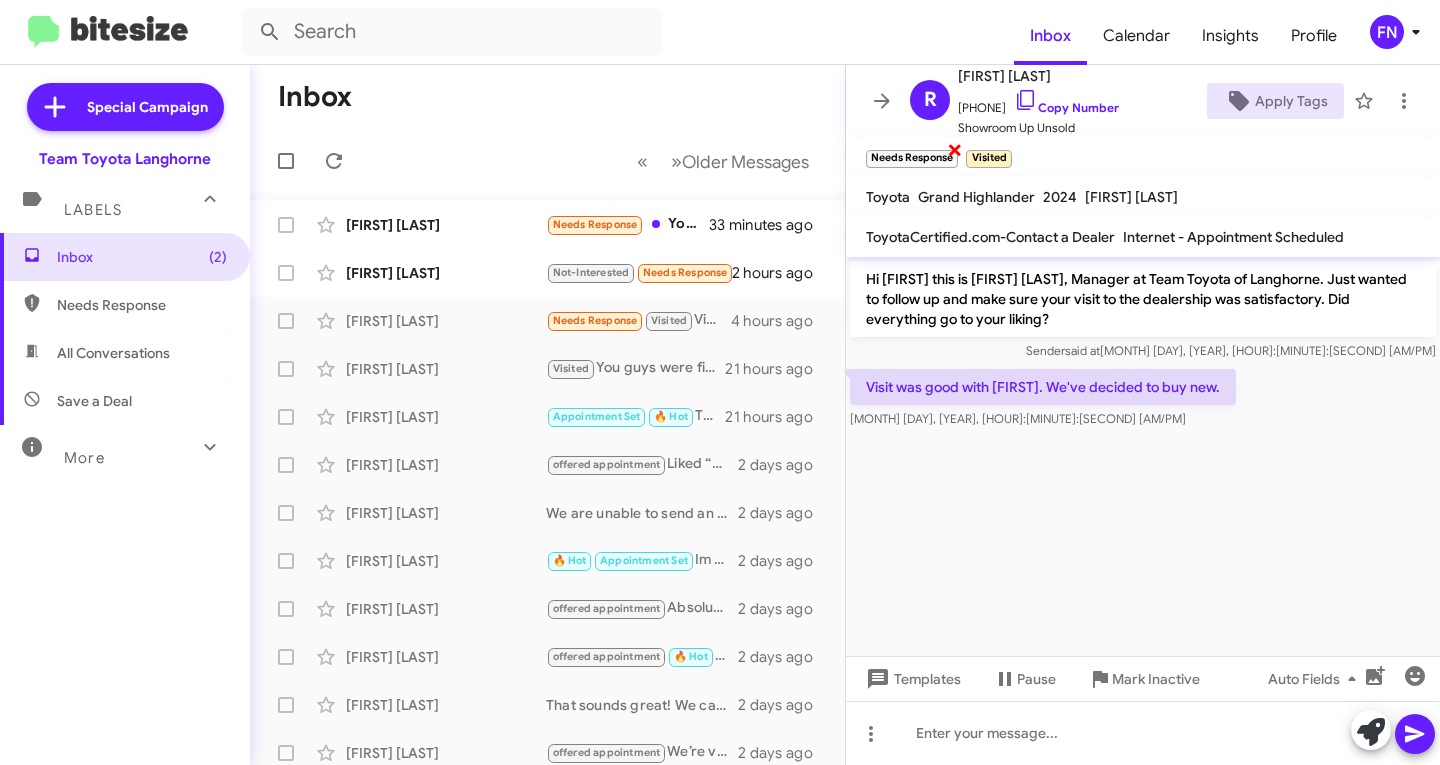 click on "×" 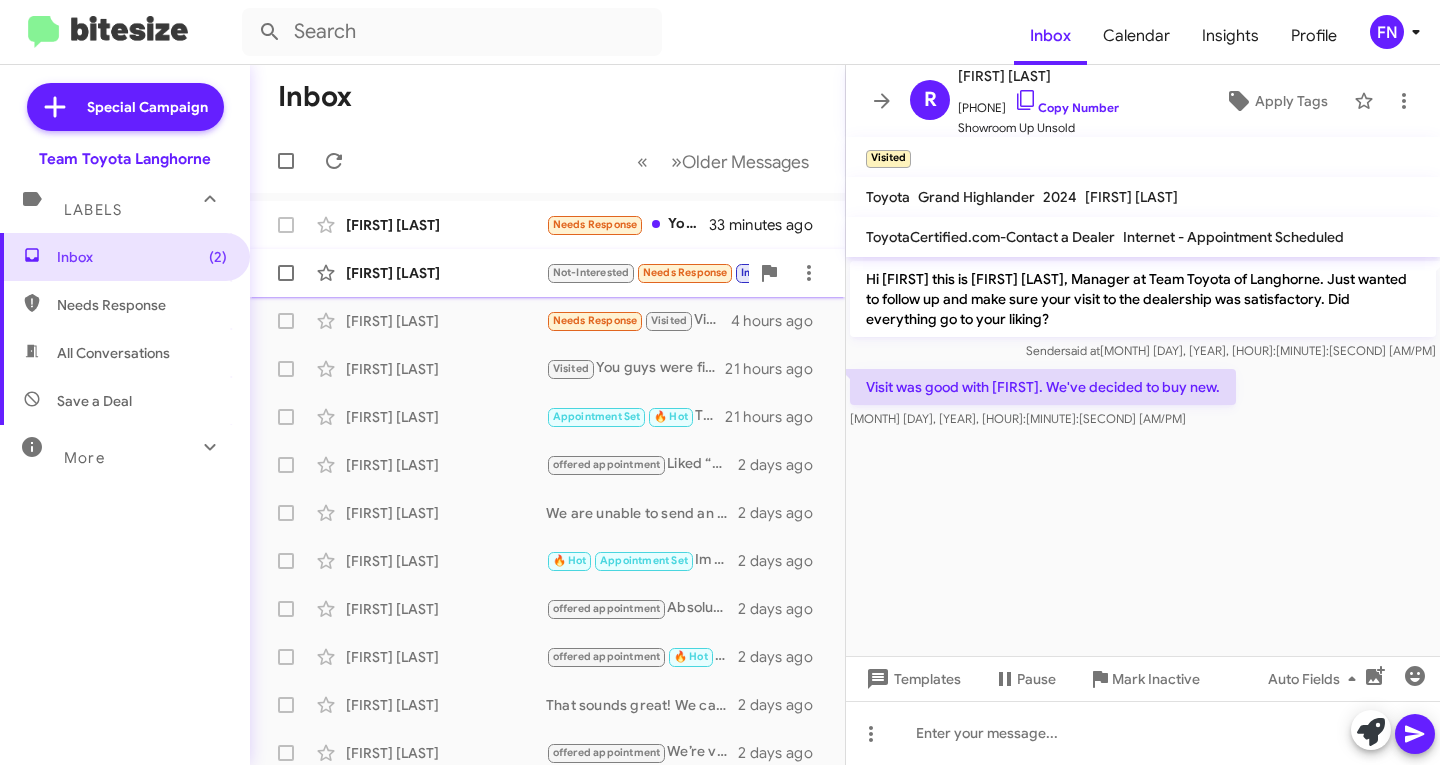 click on "[FIRST] [LAST]" 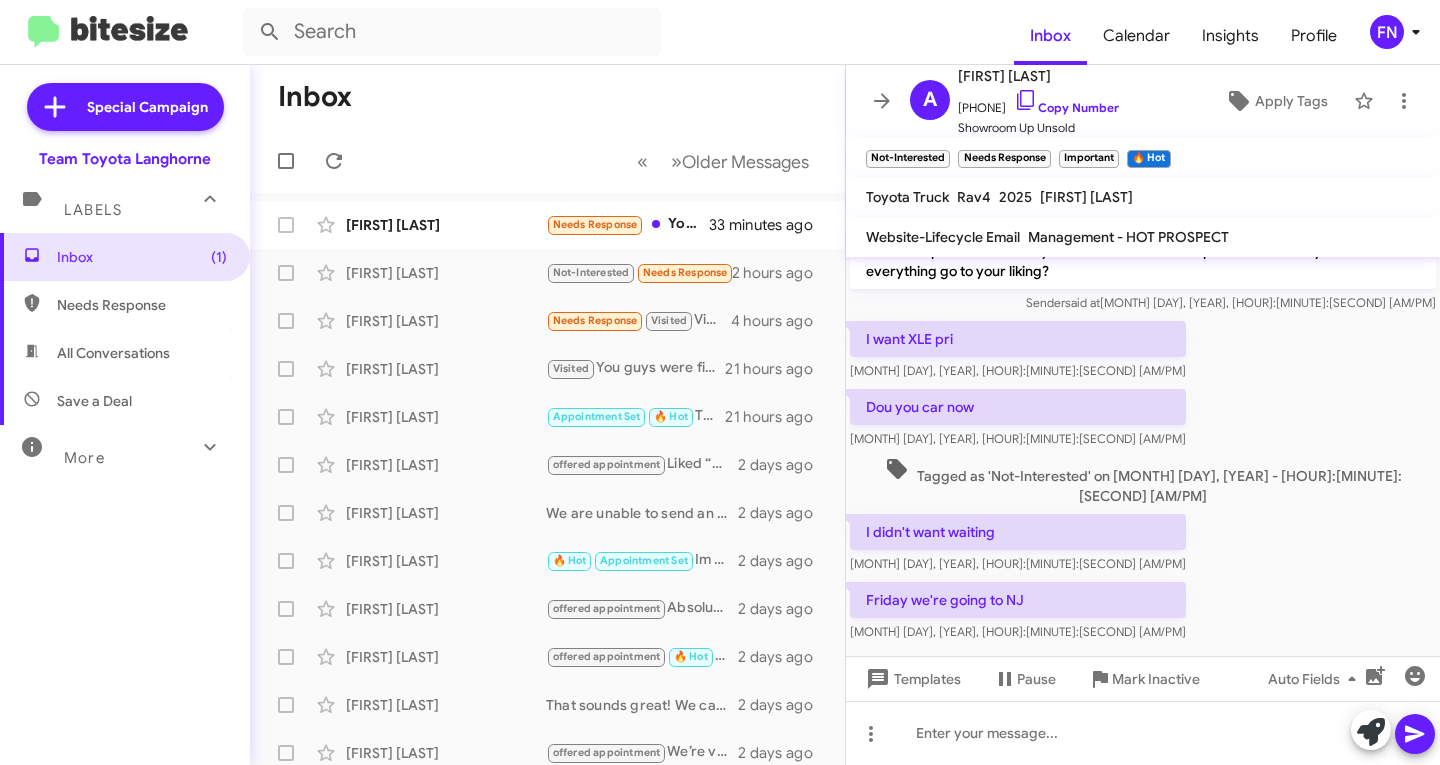 scroll, scrollTop: 0, scrollLeft: 0, axis: both 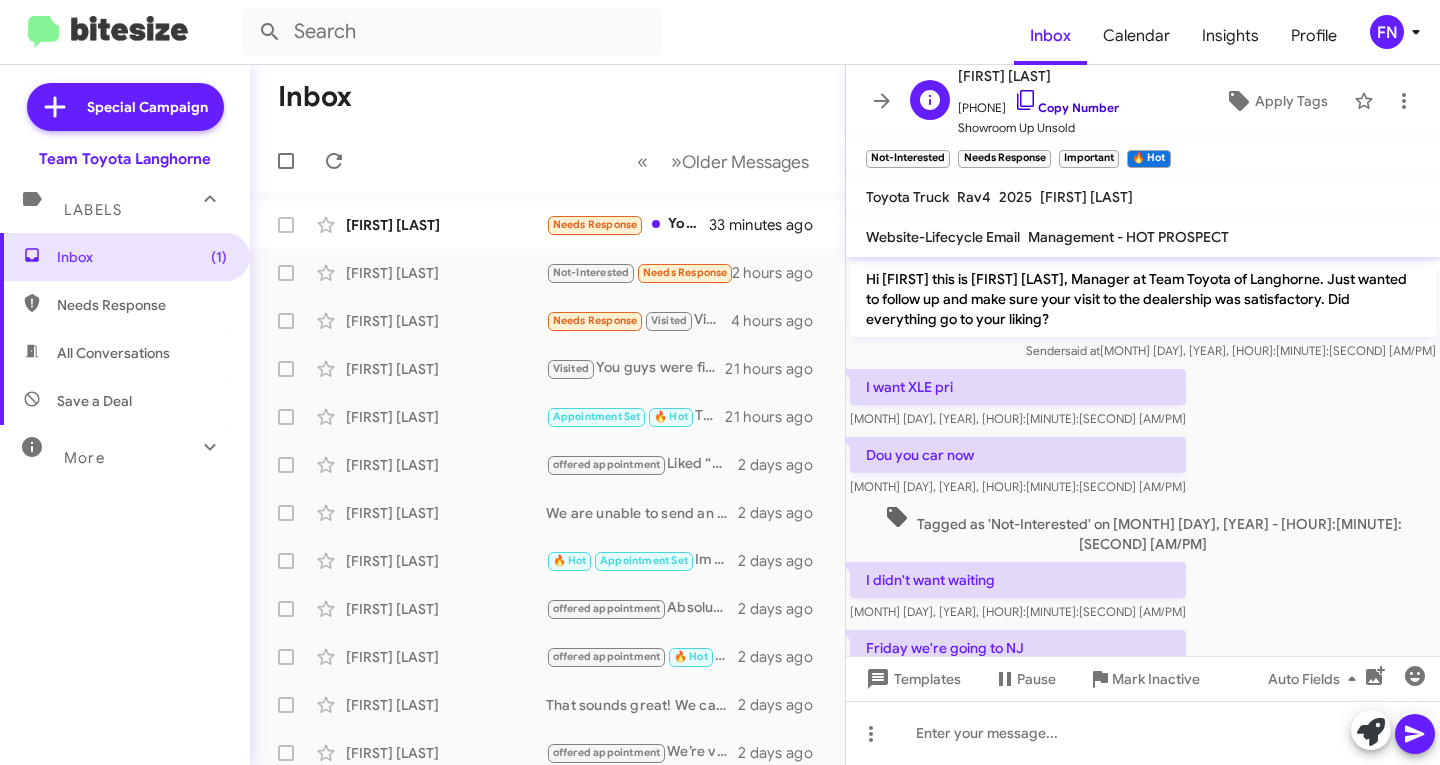 click on "Copy Number" 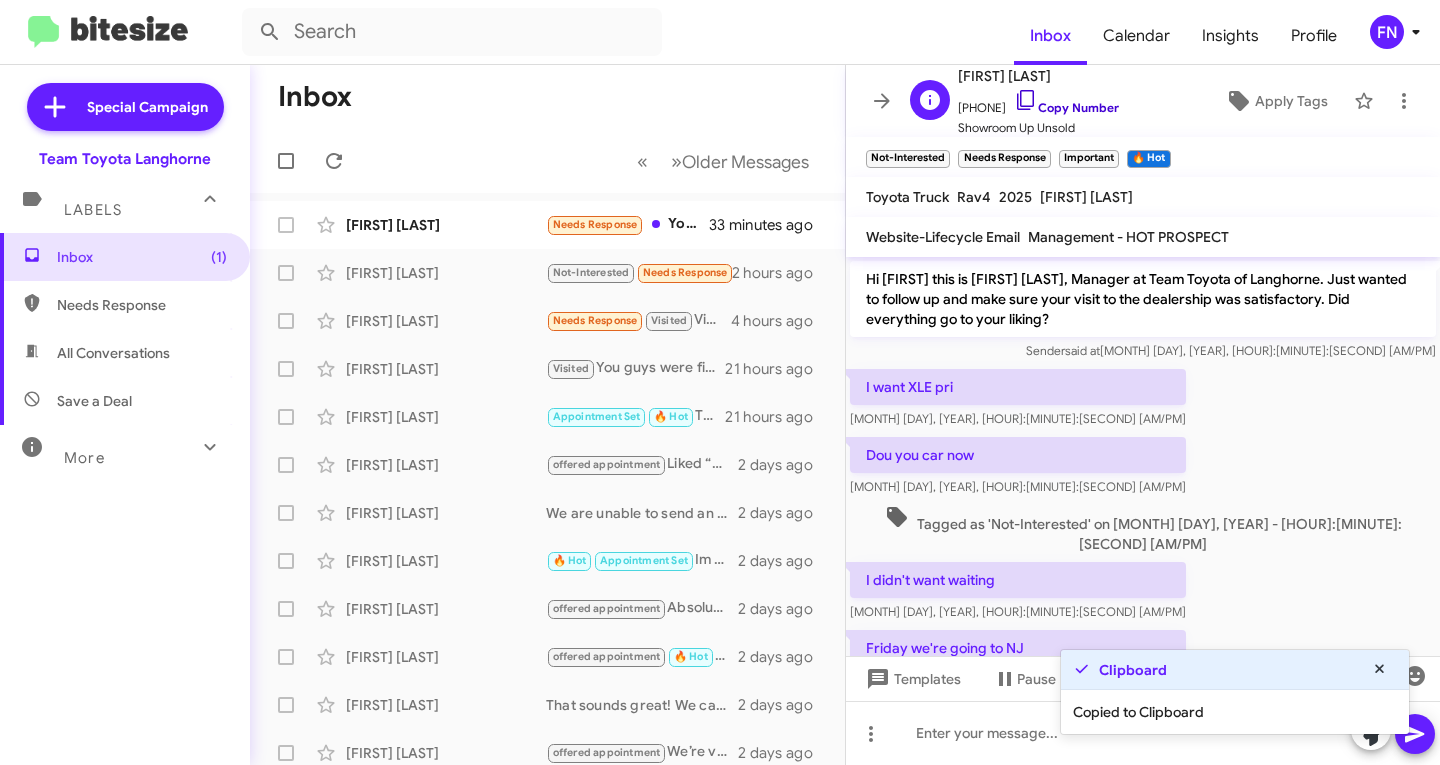 click on "Copy Number" 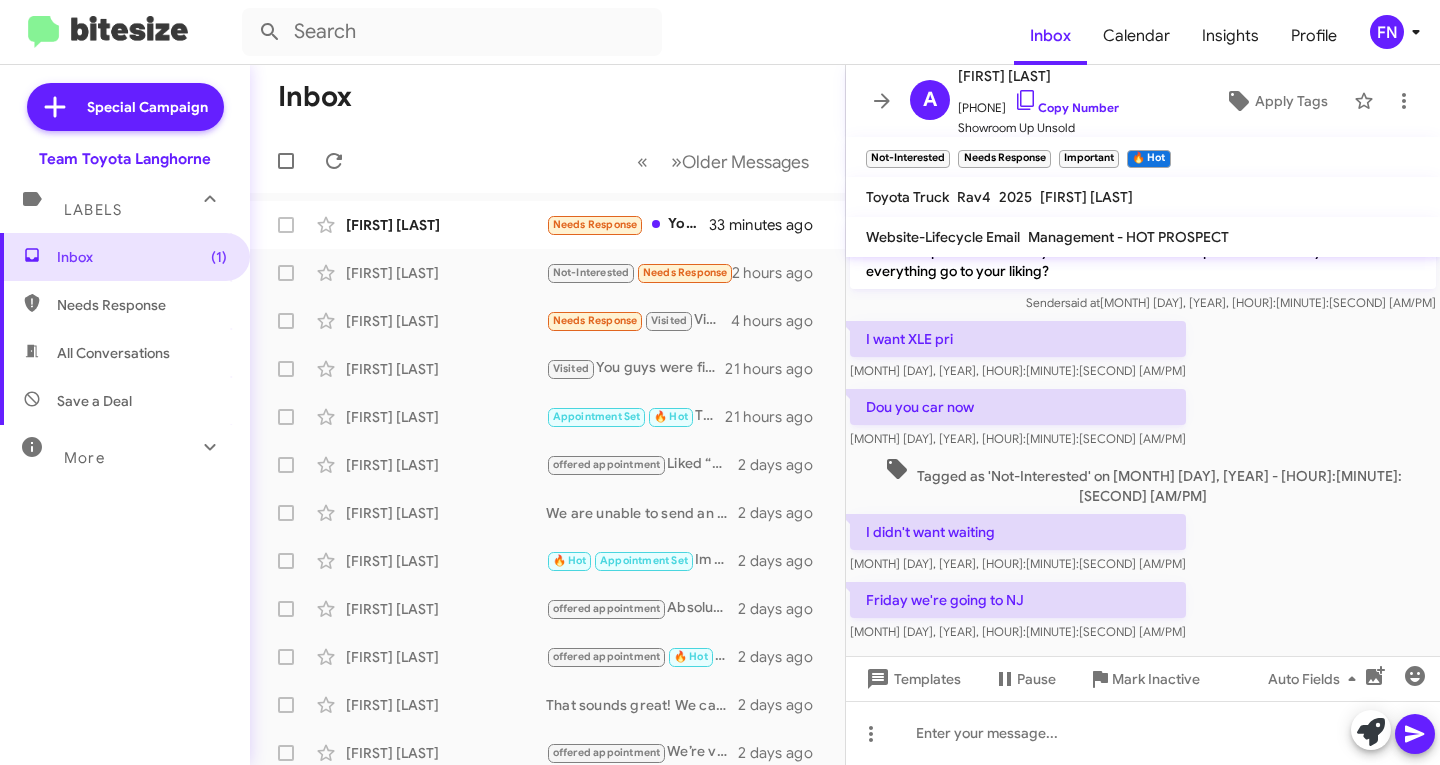 scroll, scrollTop: 0, scrollLeft: 0, axis: both 